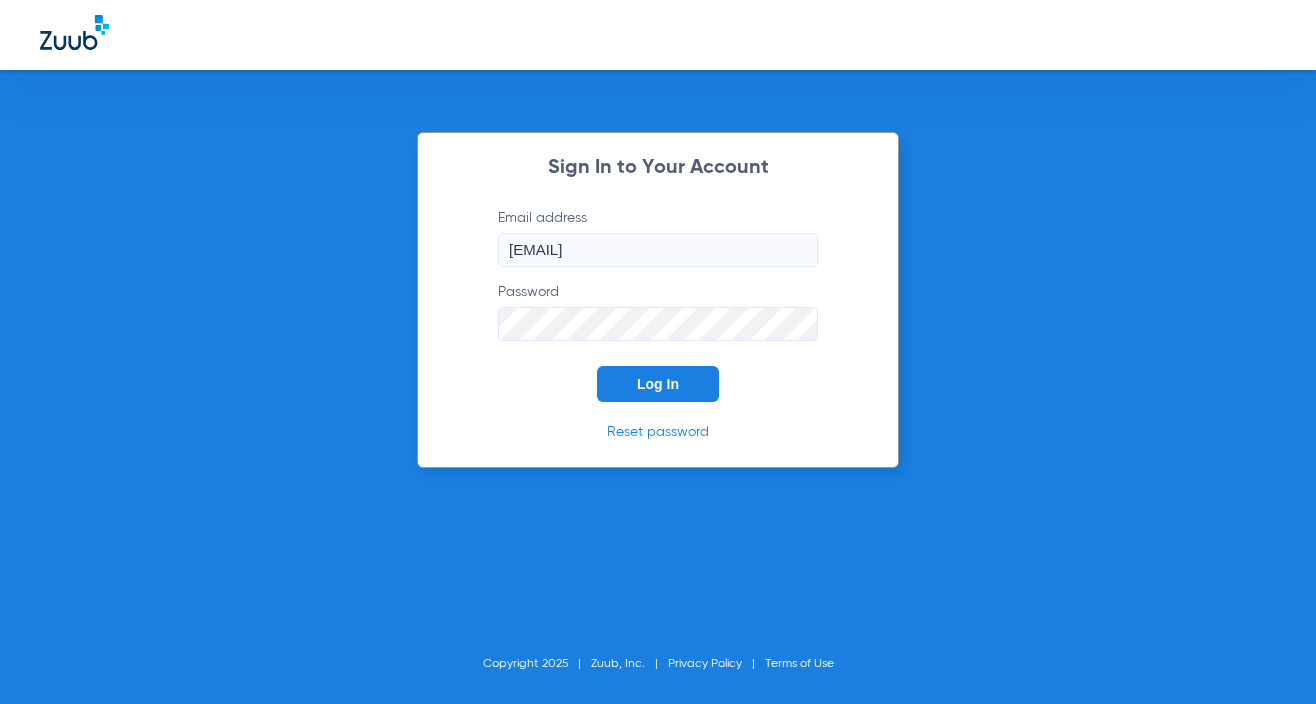 scroll, scrollTop: 0, scrollLeft: 0, axis: both 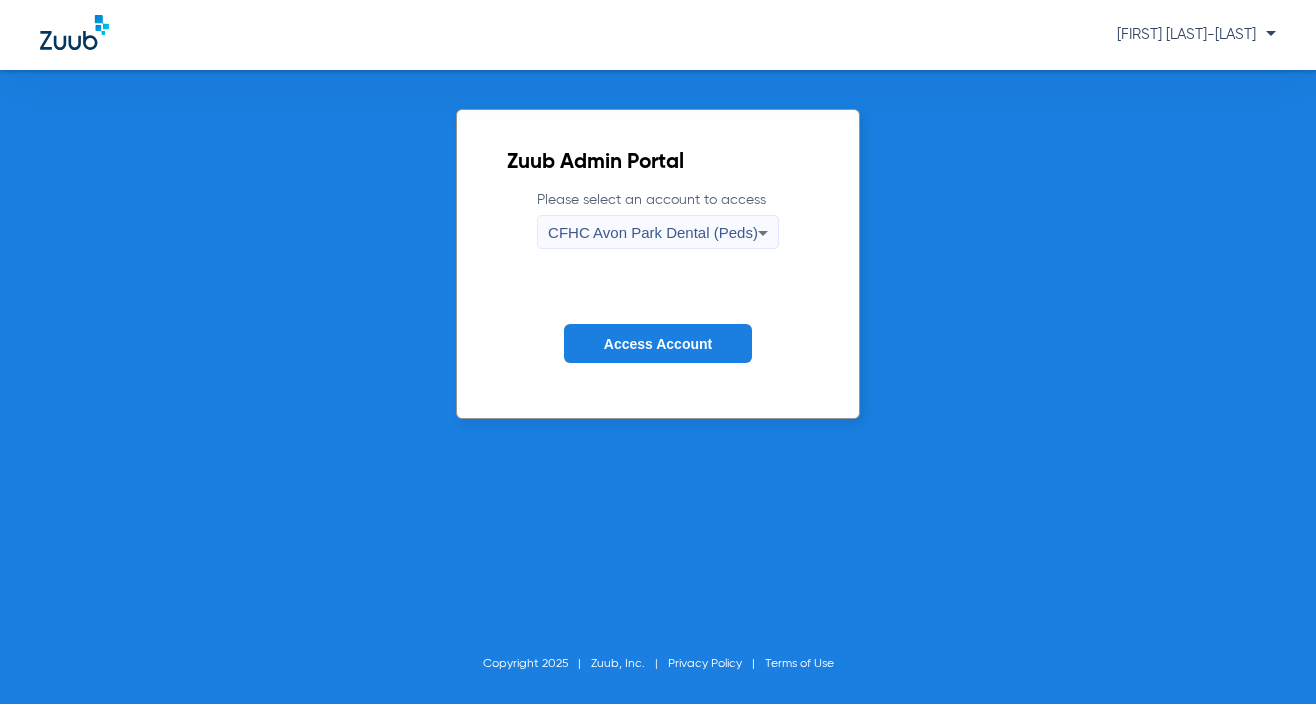 click on "Please select an account to access  CFHC Avon Park Dental (Peds) Access Account" 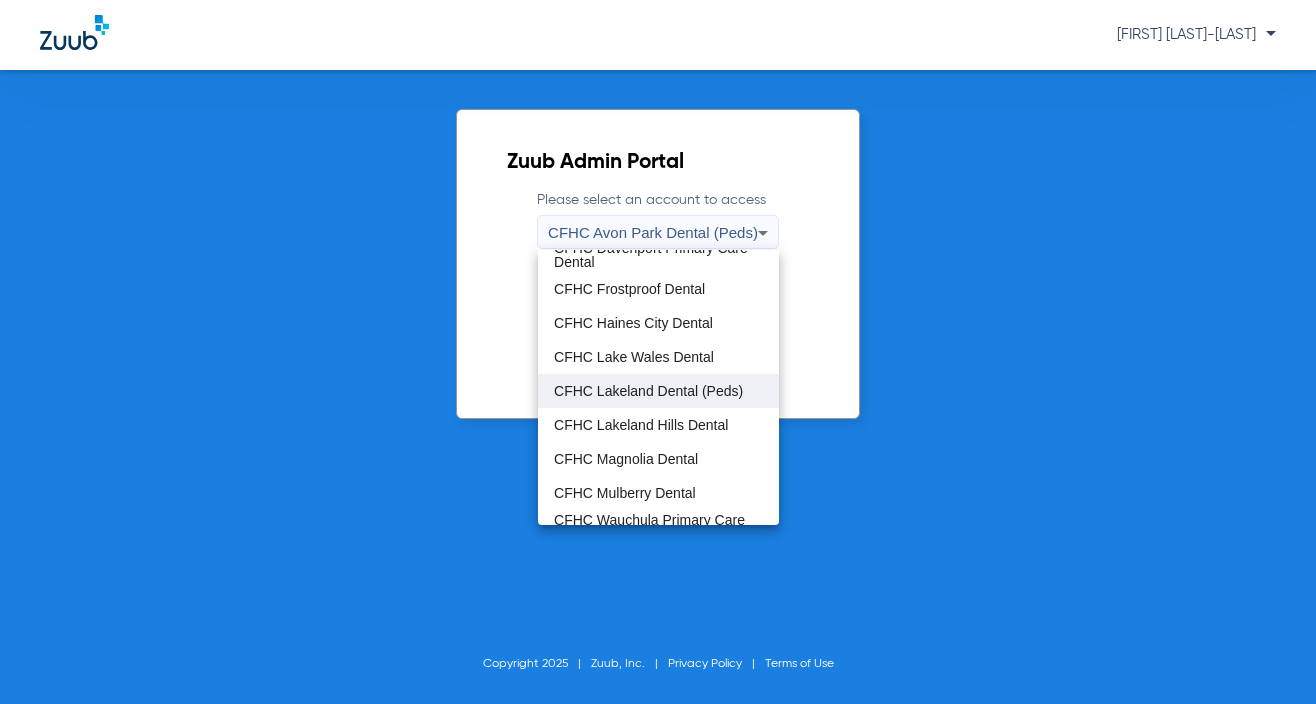 scroll, scrollTop: 98, scrollLeft: 0, axis: vertical 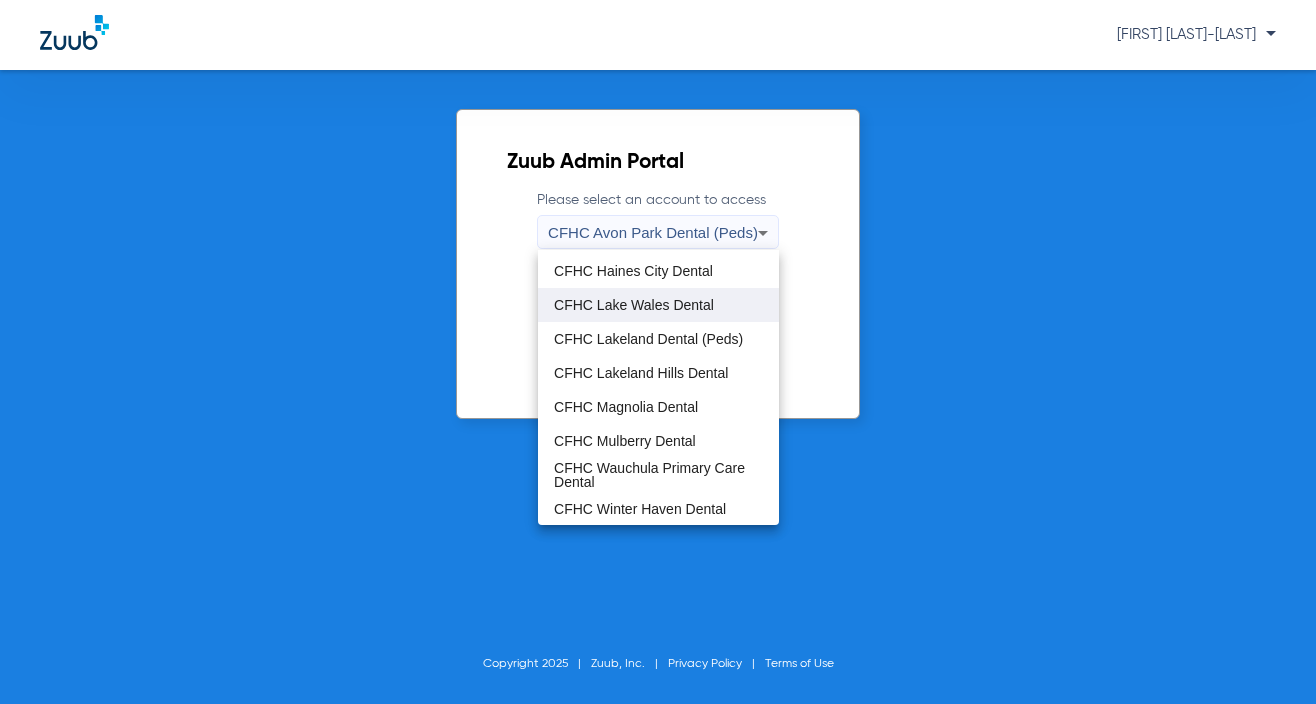 click on "CFHC Lake Wales Dental" at bounding box center (634, 305) 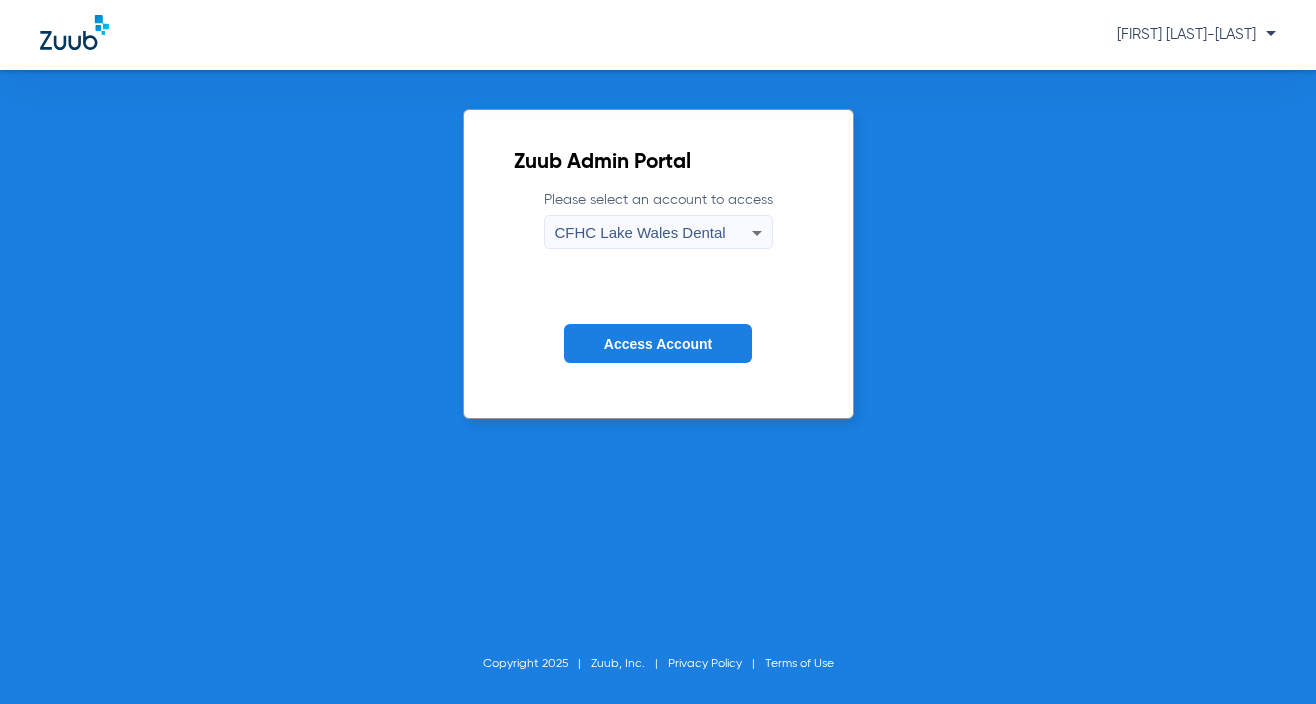 click on "Access Account" 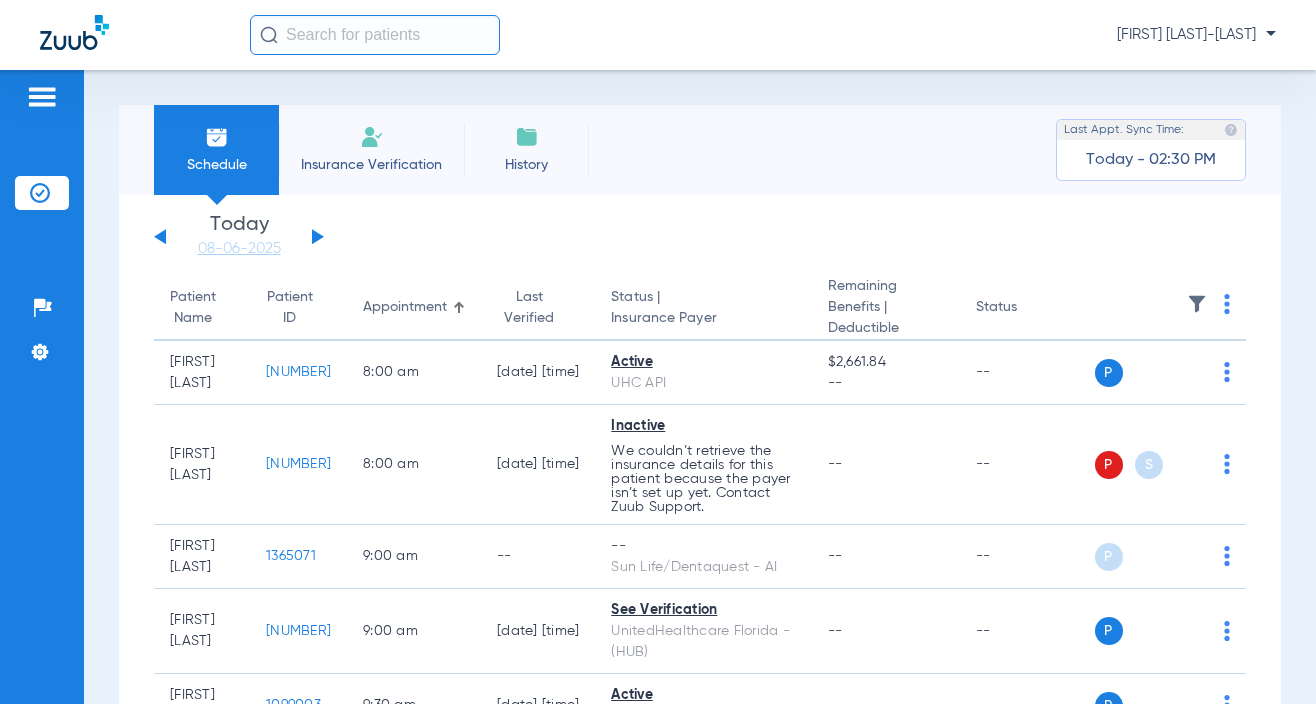 click 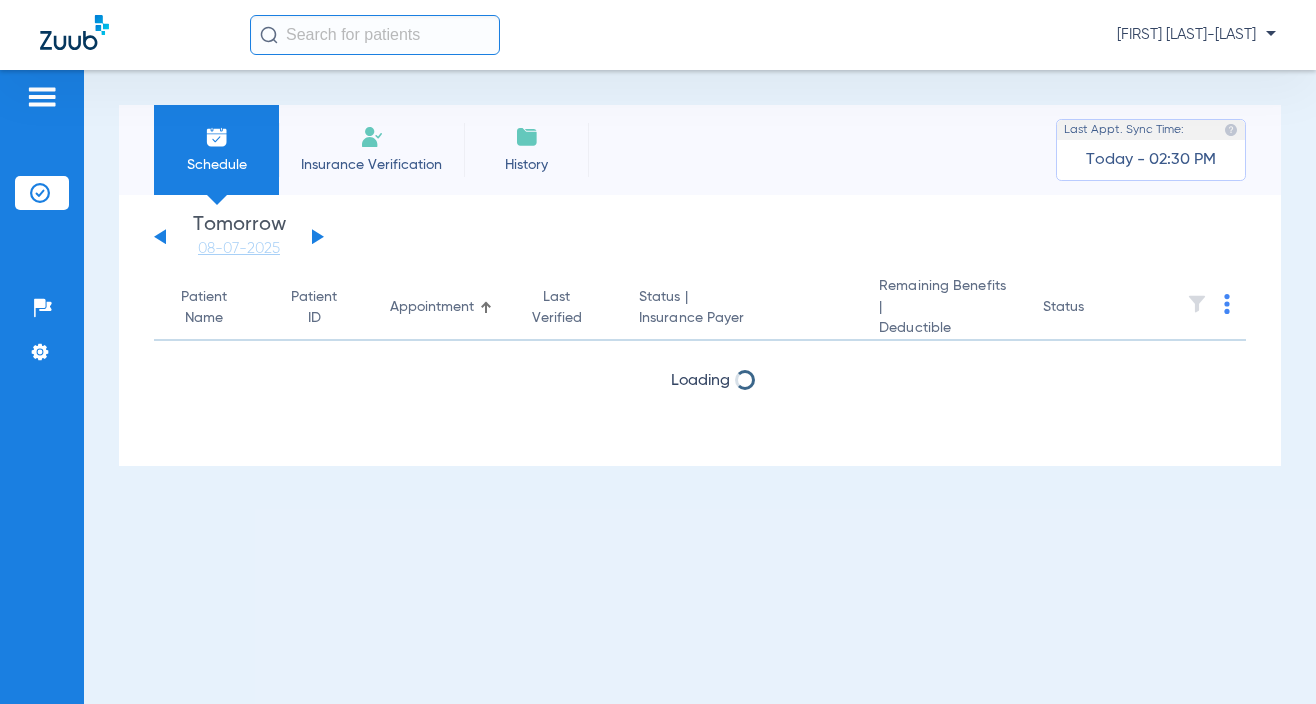 click 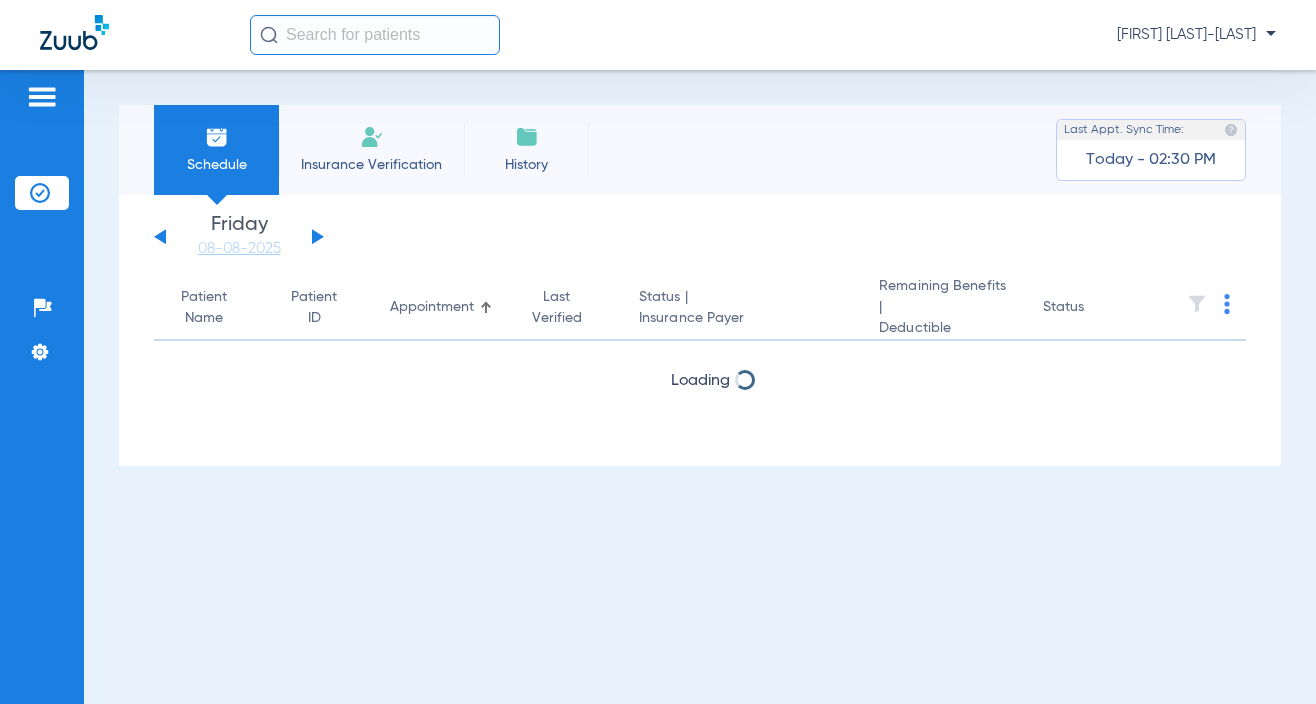 click 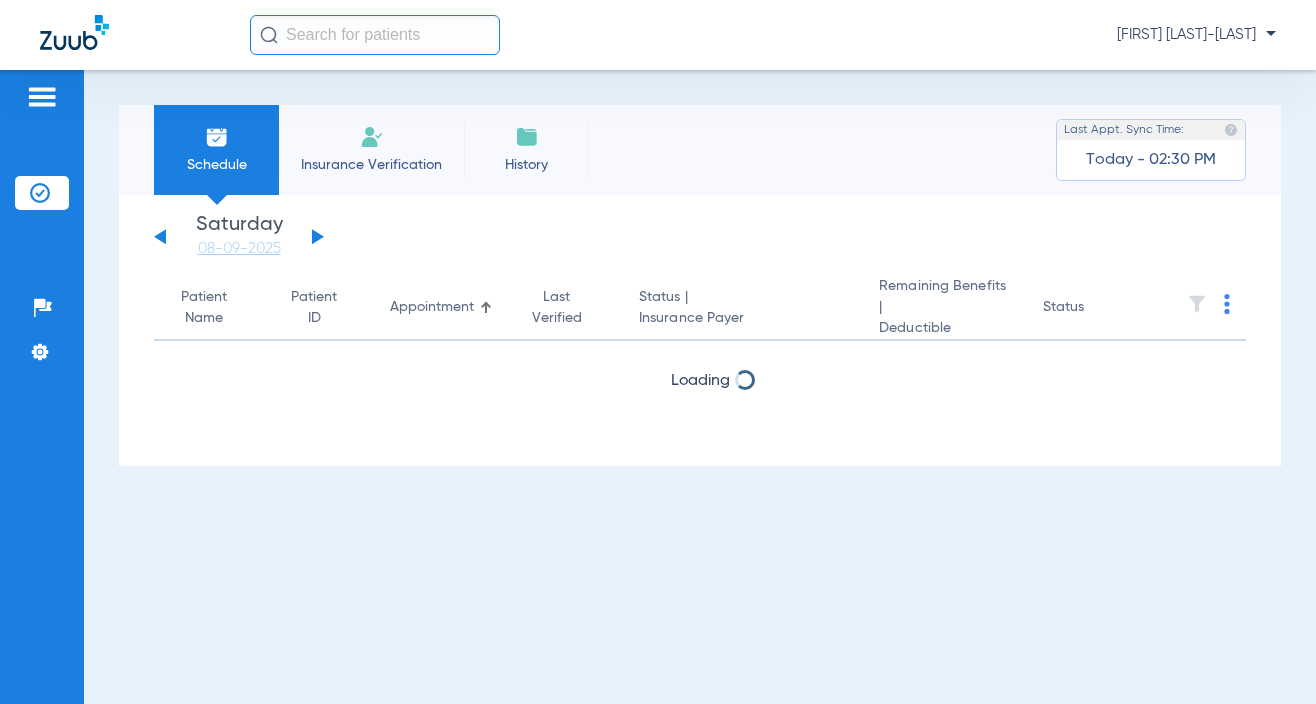click 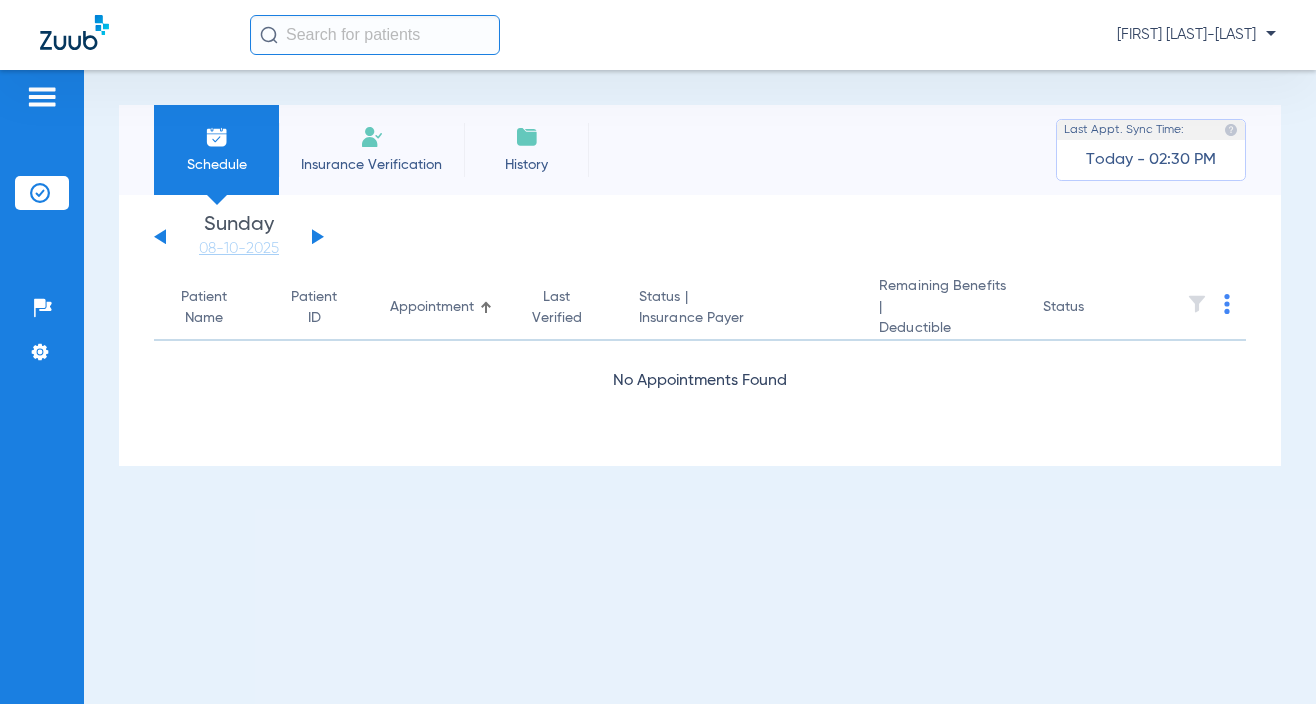 click 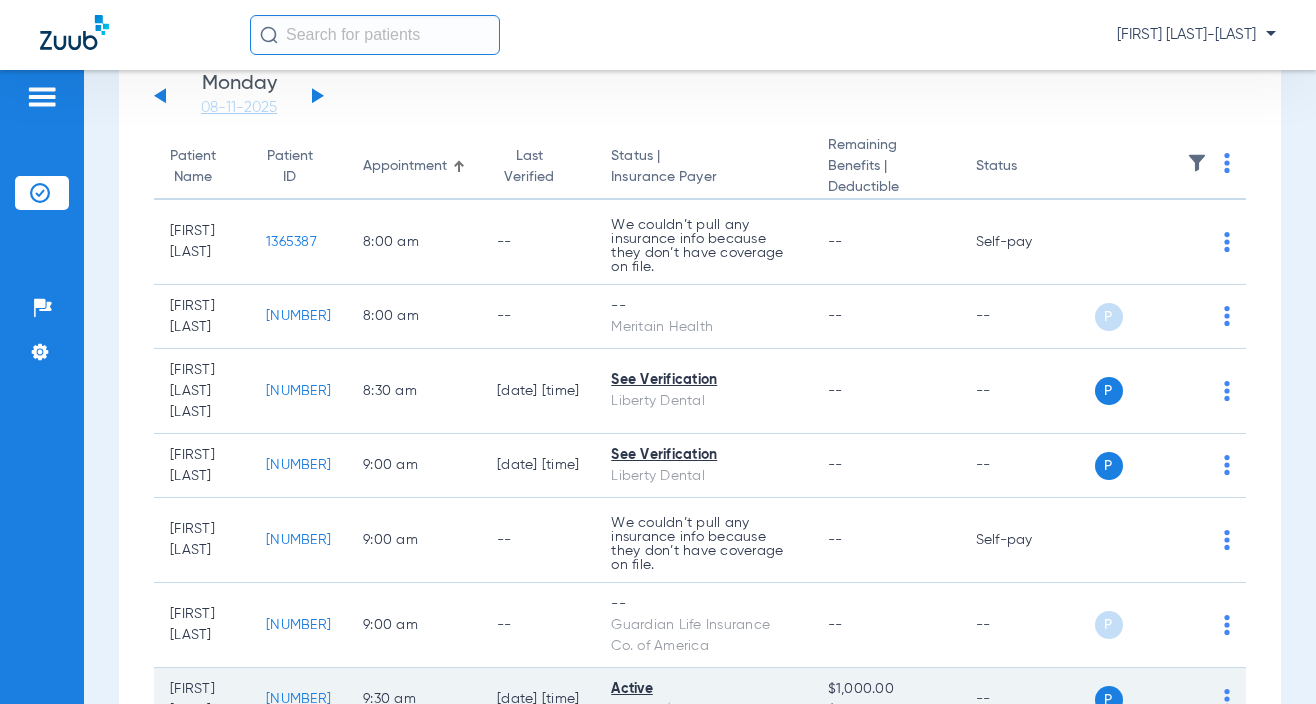scroll, scrollTop: 0, scrollLeft: 0, axis: both 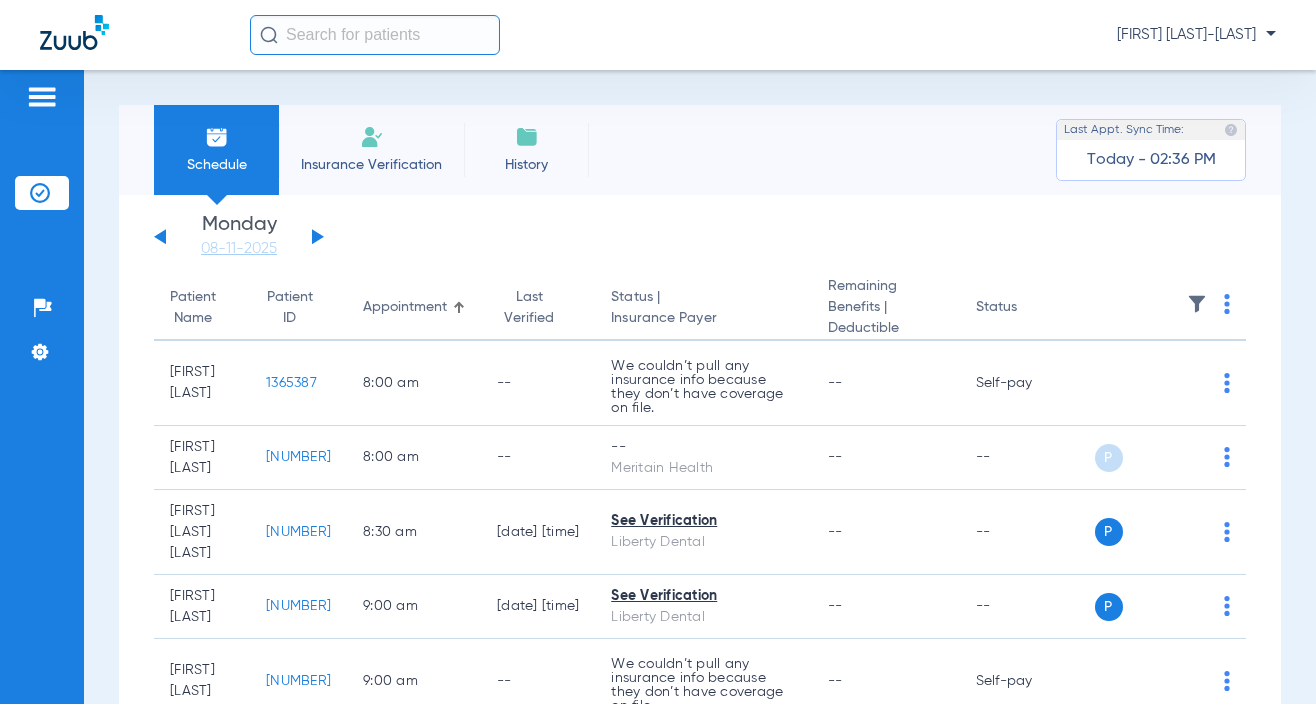 click on "Monday   [DATE]   Tuesday   [DATE]   Wednesday   [DATE]   Thursday   [DATE]   Friday   [DATE]   Saturday   [DATE]   Sunday   [DATE]   Monday   [DATE]   Tuesday   [DATE]   Wednesday   [DATE]   Thursday   [DATE]   Friday   [DATE]   Saturday   [DATE]   Sunday   [DATE]   Monday   [DATE]   Tuesday   [DATE]   Wednesday   [DATE]   Thursday   [DATE]   Friday   [DATE]   Saturday   [DATE]   Sunday   [DATE]   Monday   [DATE]   Tuesday   [DATE]   Wednesday   [DATE]   Thursday   [DATE]   Friday   [DATE]   Saturday   [DATE]   Sunday   [DATE]   Monday   [DATE]   Tuesday   [DATE]   Wednesday   [DATE]   Thursday   [DATE]   Friday   [DATE]   Saturday   [DATE]   Sunday   [DATE]   Monday   [DATE]   Tuesday   [DATE]   Wednesday   [DATE]   Thursday   [DATE]   Friday   [DATE]   Saturday   [DATE]   Sunday   [DATE]   Monday   [DATE]   Tuesday   [DATE]   Today" 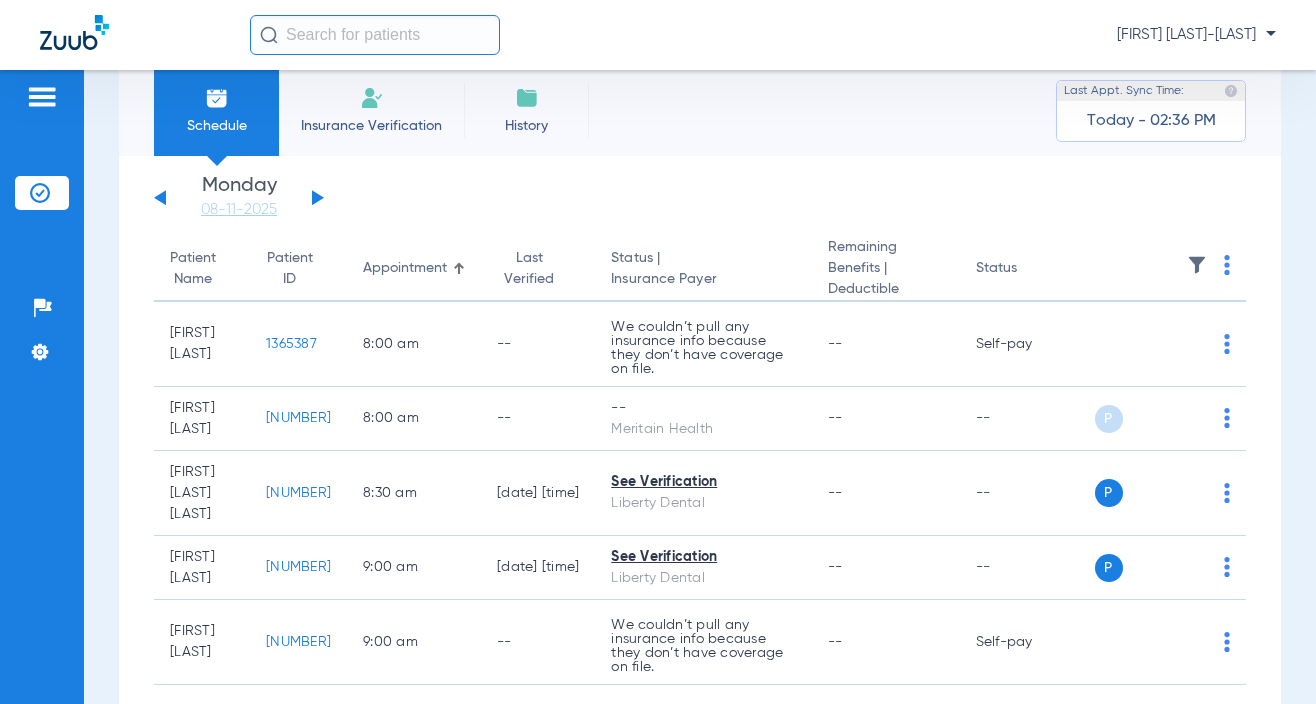 scroll, scrollTop: 0, scrollLeft: 0, axis: both 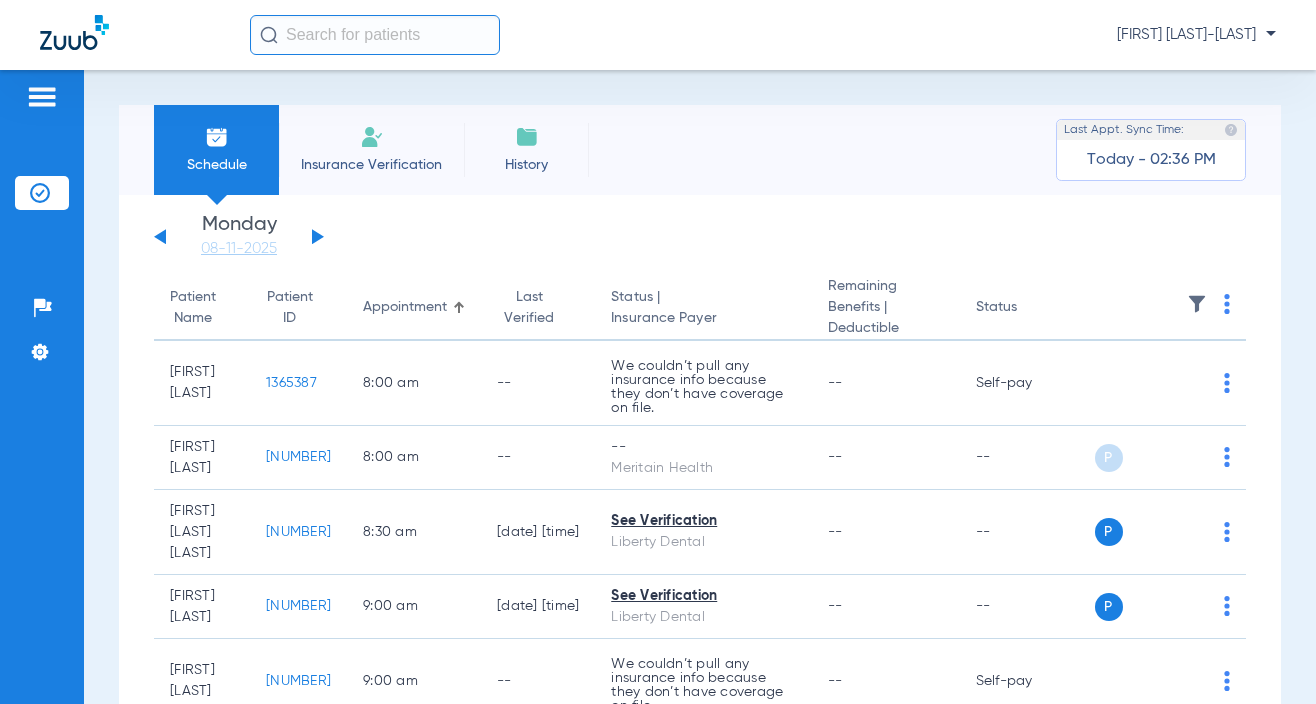 click on "Insurance Verification" 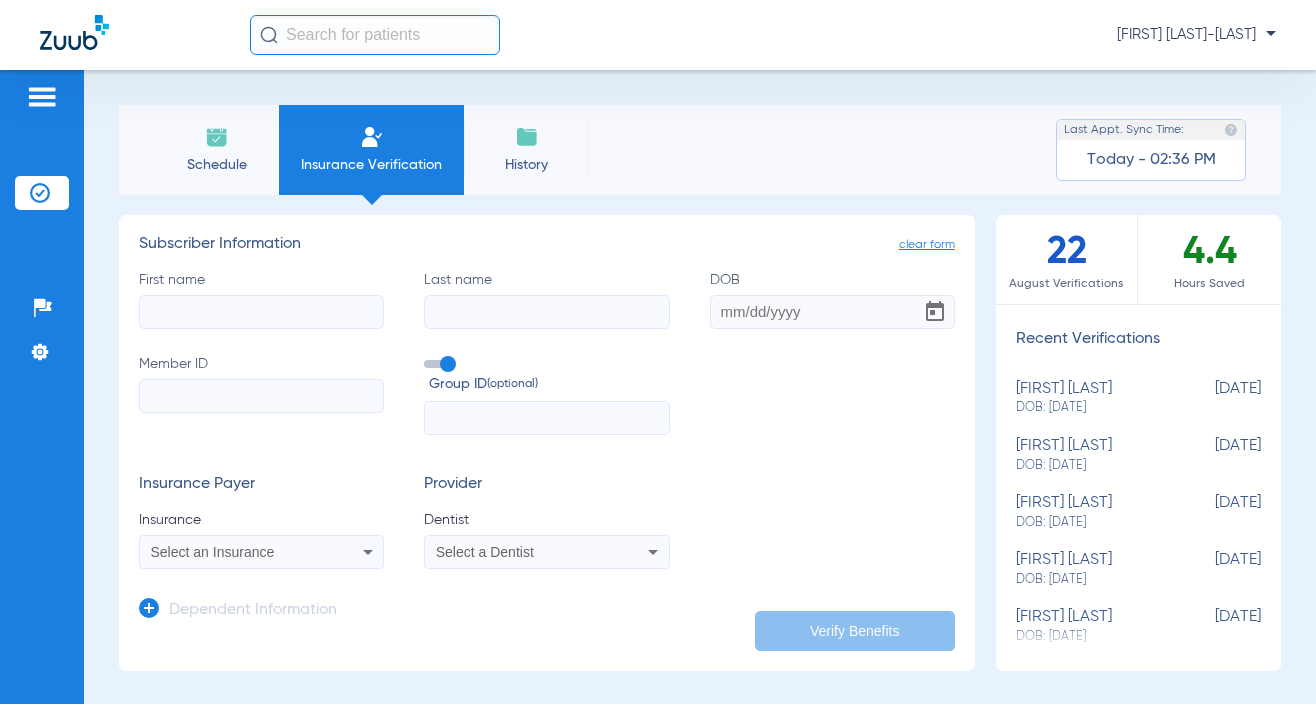 click on "First name" 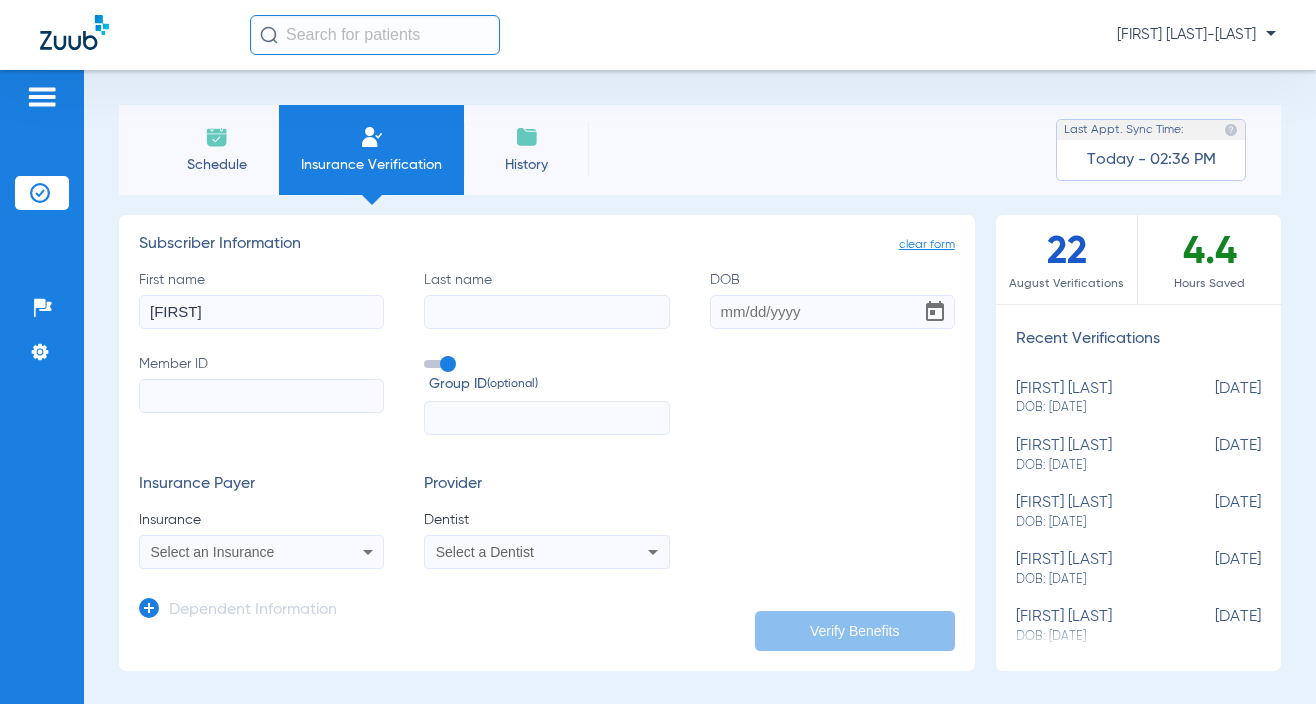 type on "[FIRST]" 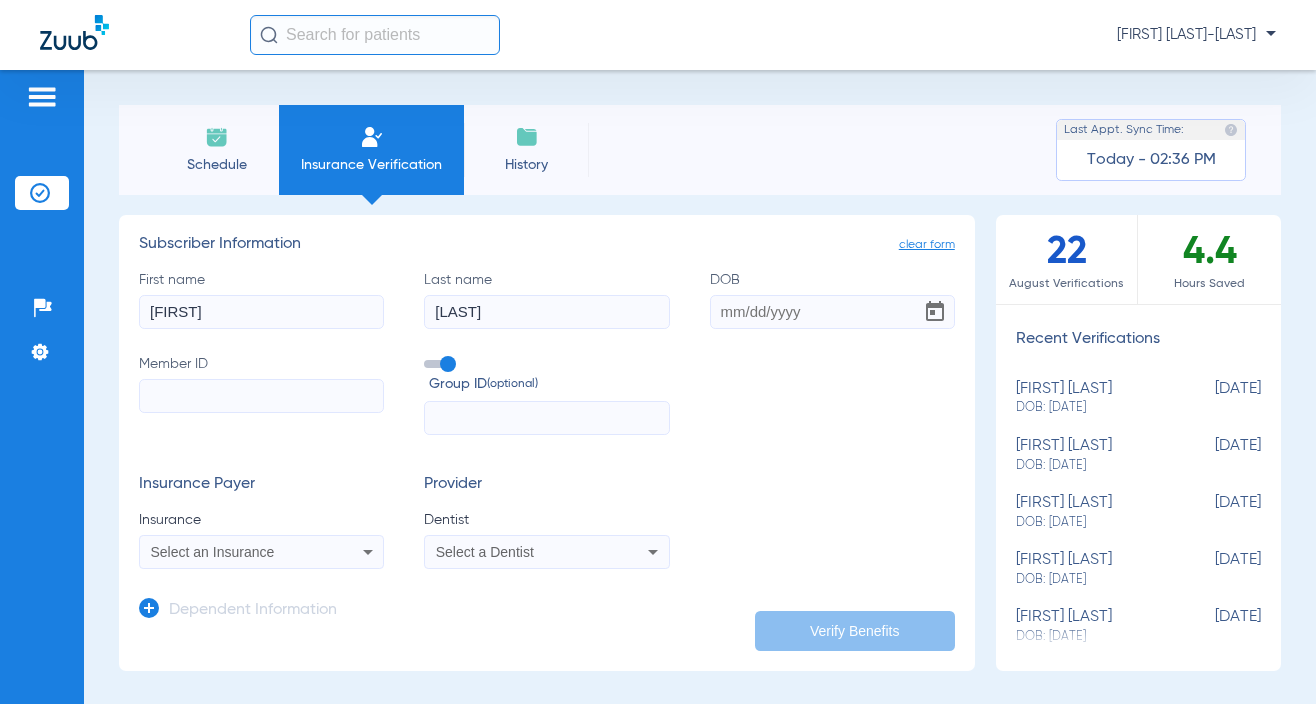 type on "[LAST]" 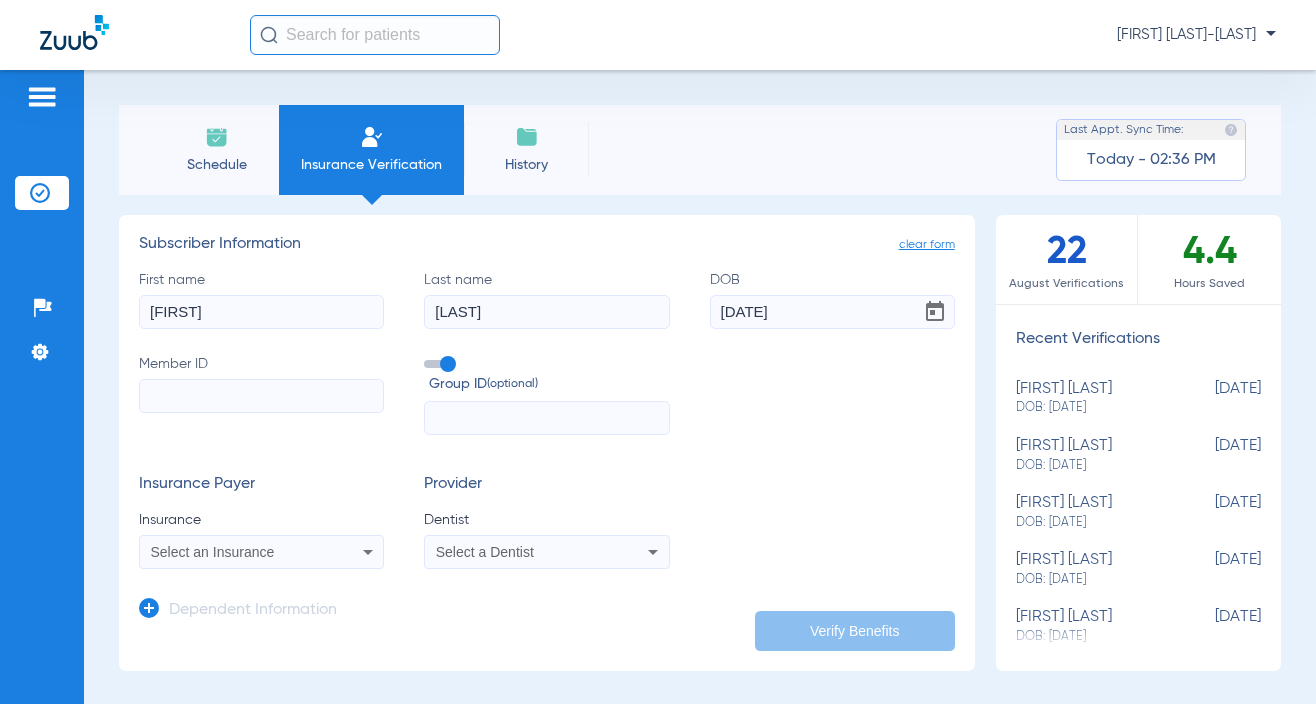 type on "[DATE]" 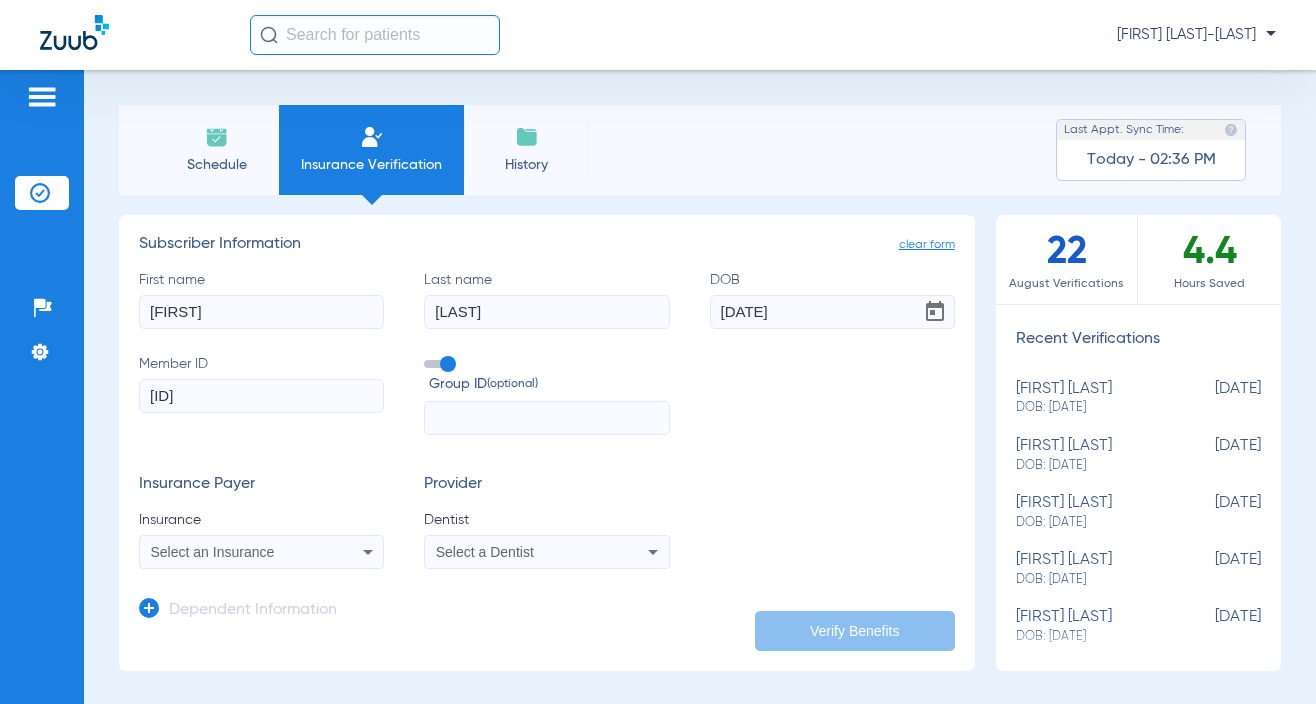 type on "[ID]" 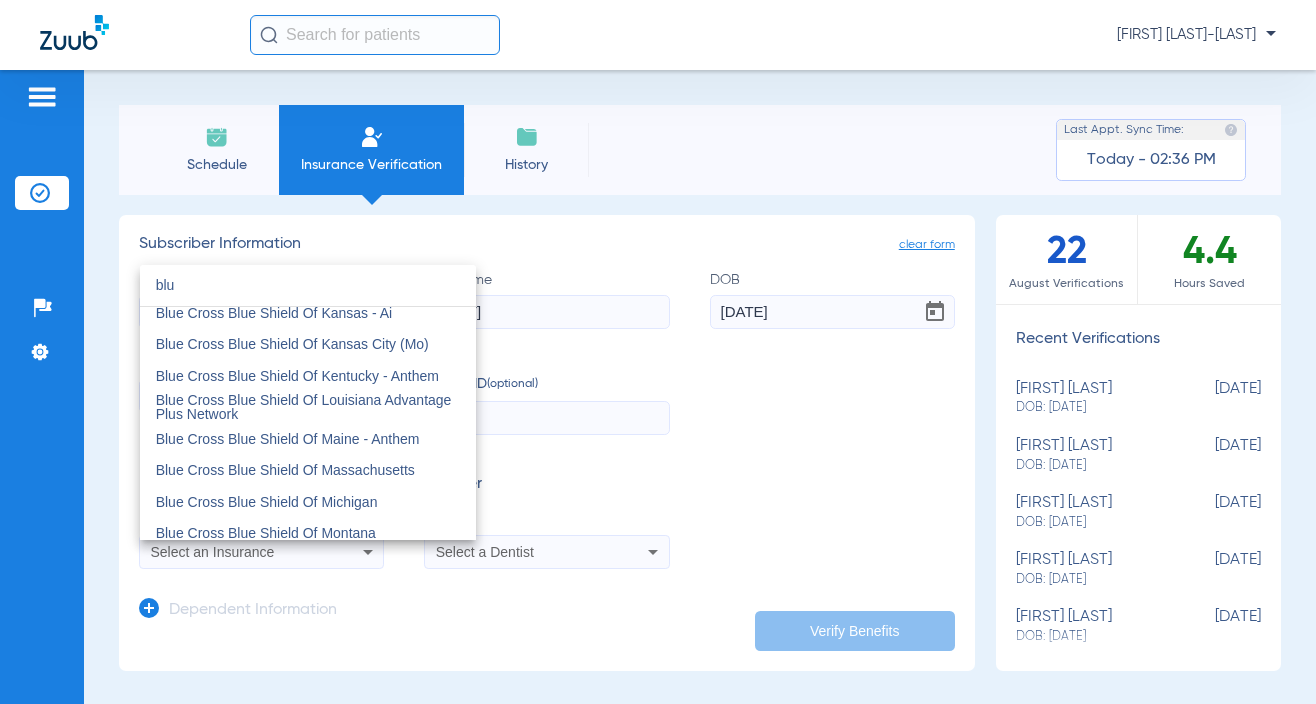 scroll, scrollTop: 600, scrollLeft: 0, axis: vertical 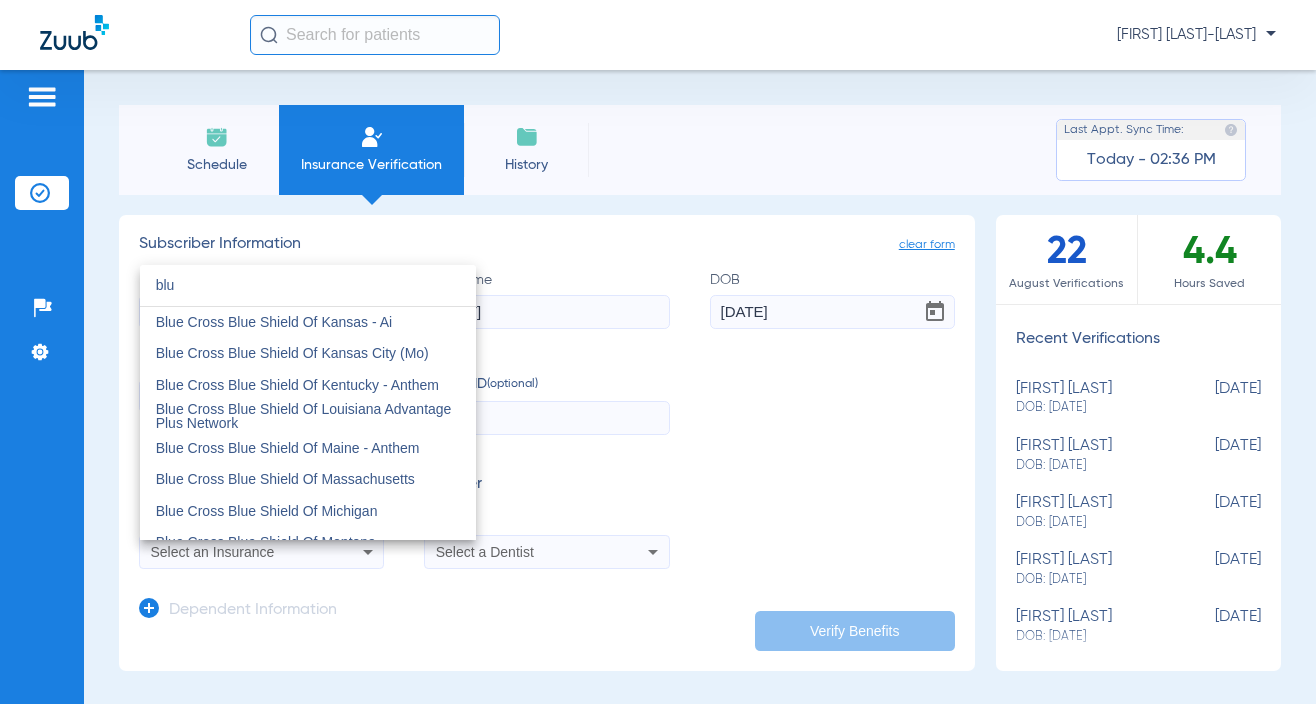 type on "blu" 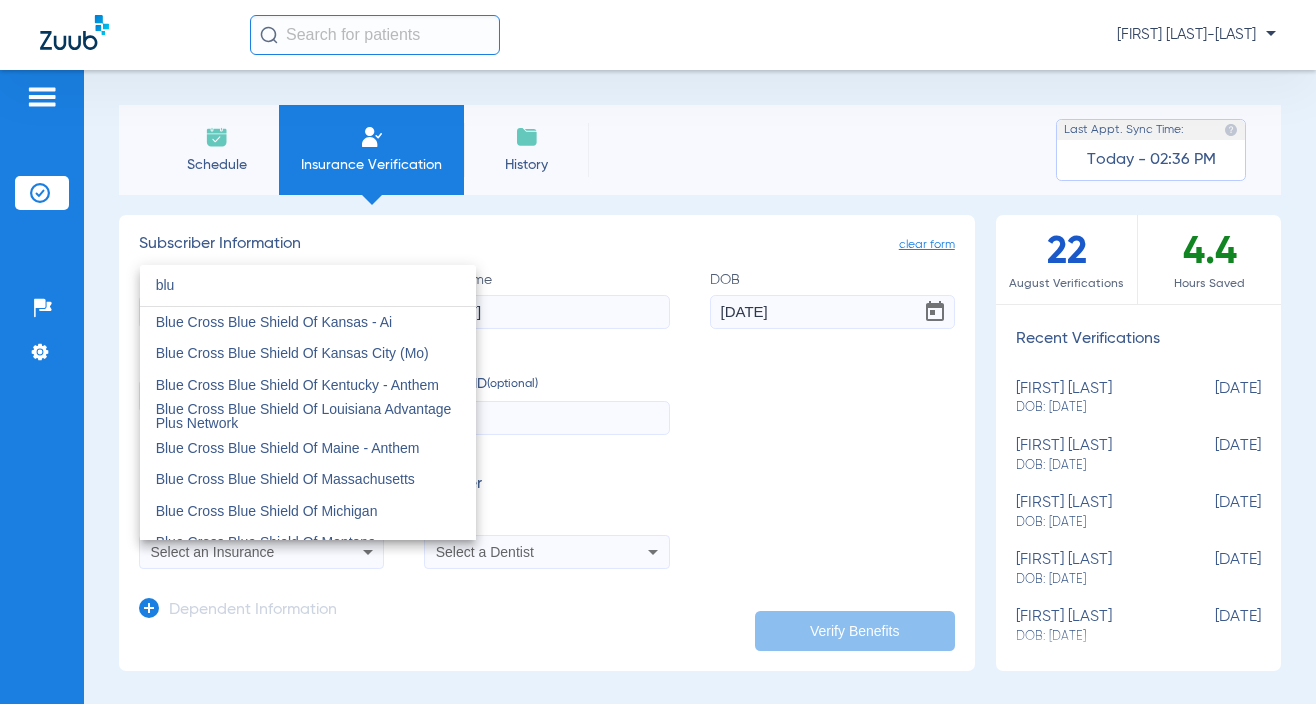 click at bounding box center [658, 352] 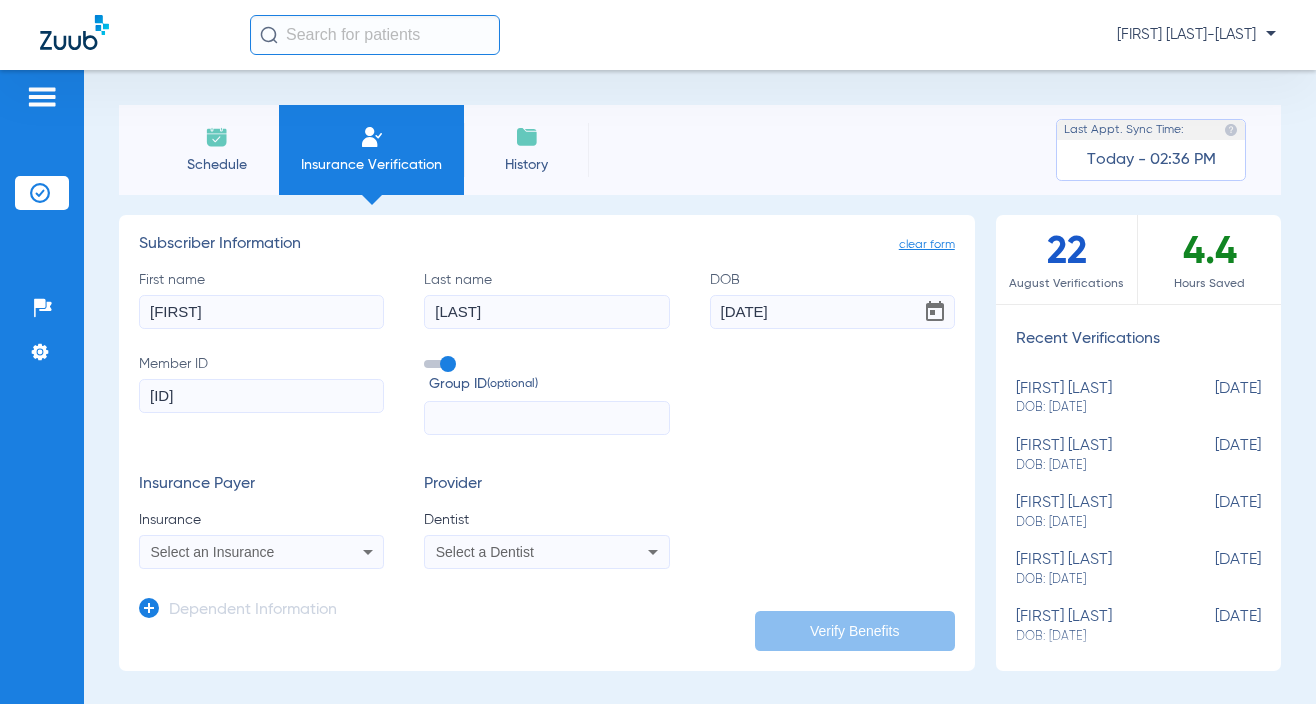 click on "Select an Insurance" at bounding box center [240, 552] 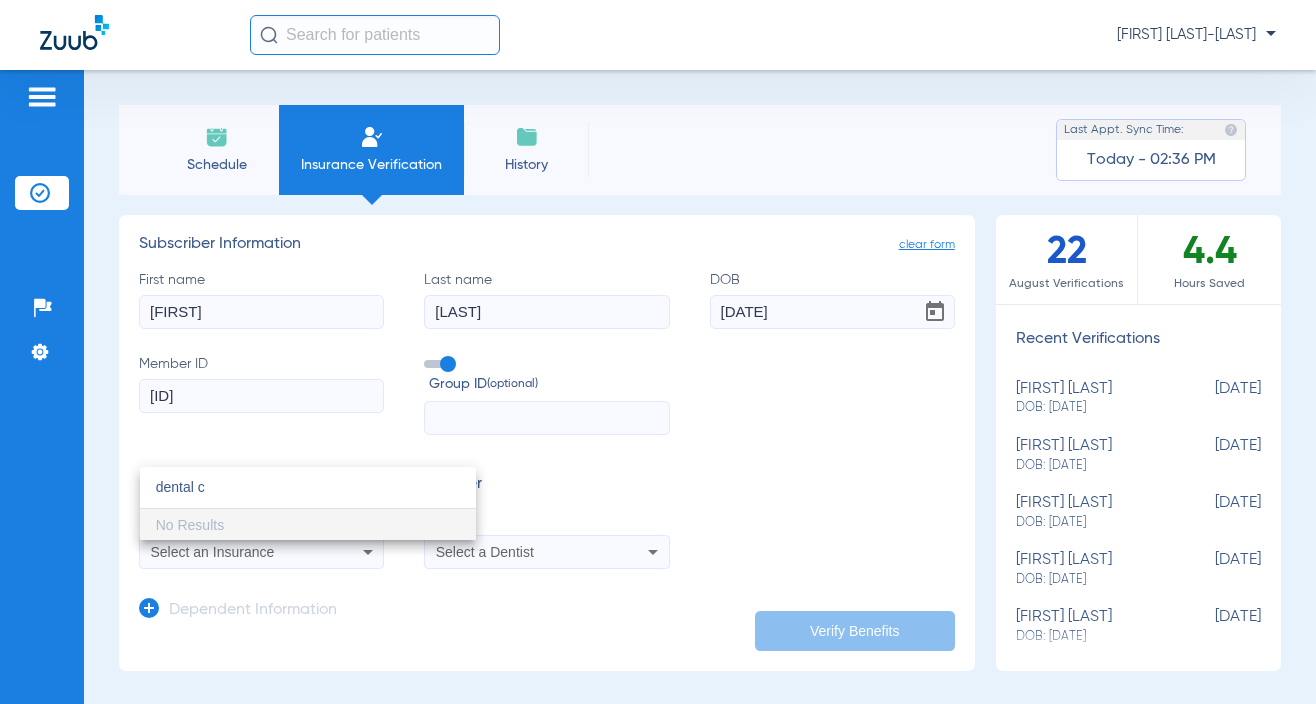 type on "dental c" 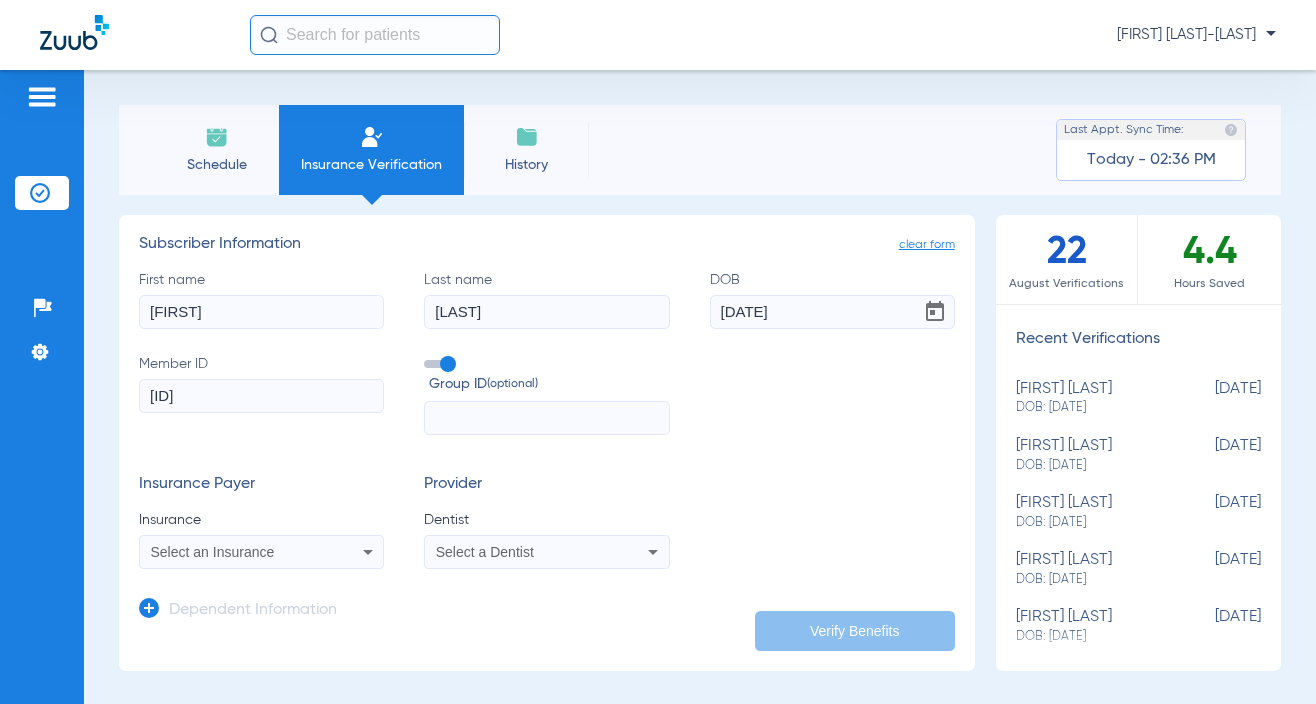 click on "Insurance Payer   Insurance
Select an Insurance  Provider   Dentist
Select a Dentist" 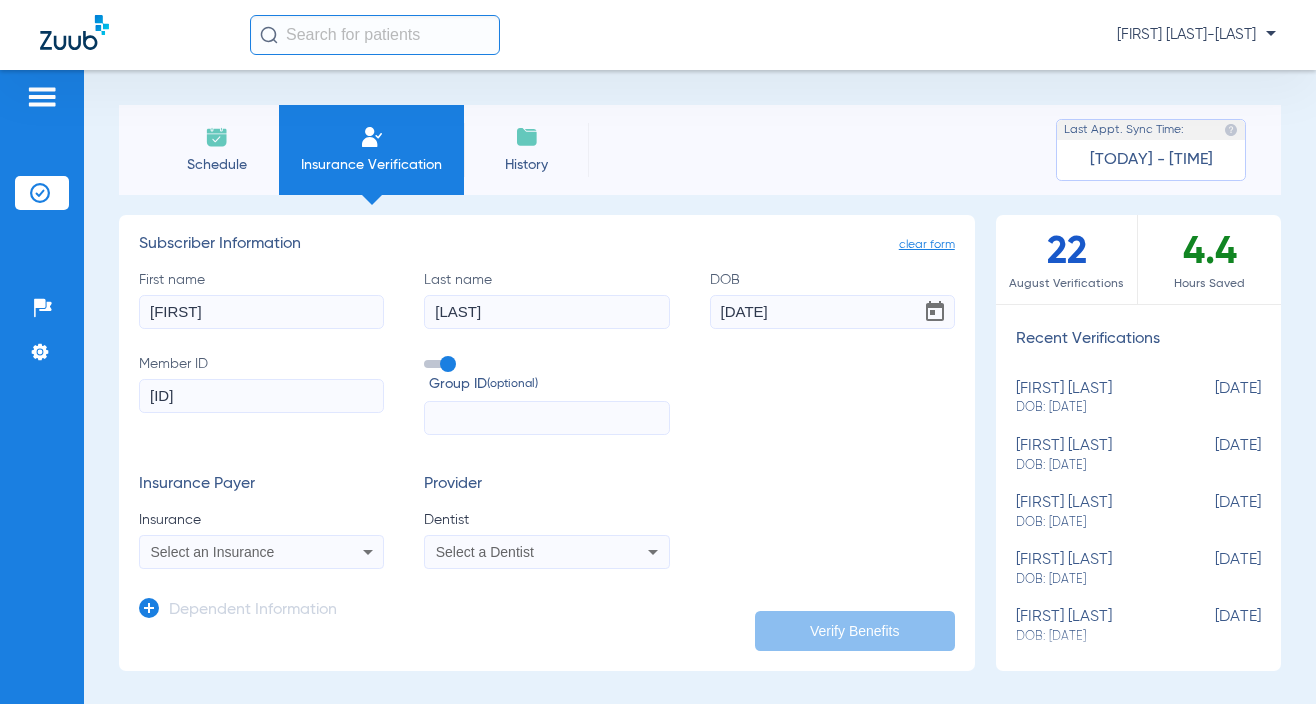 click on "Schedule" 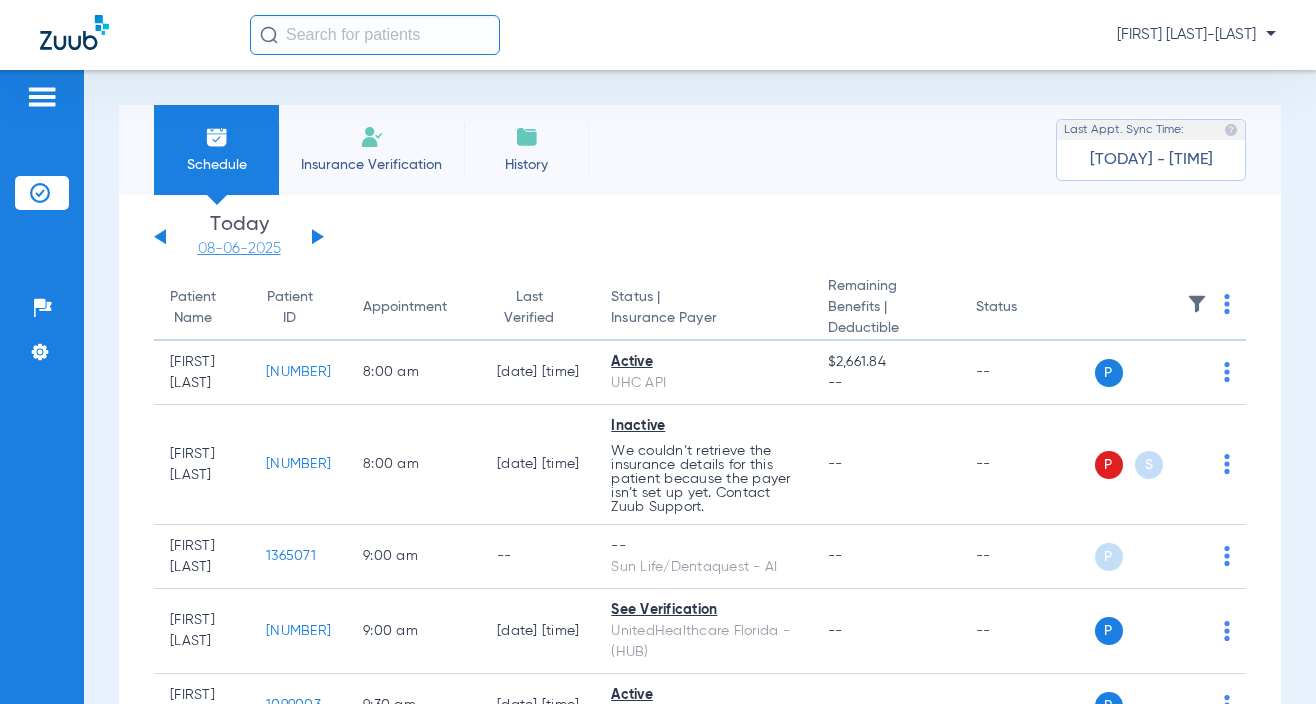 click on "08-06-2025" 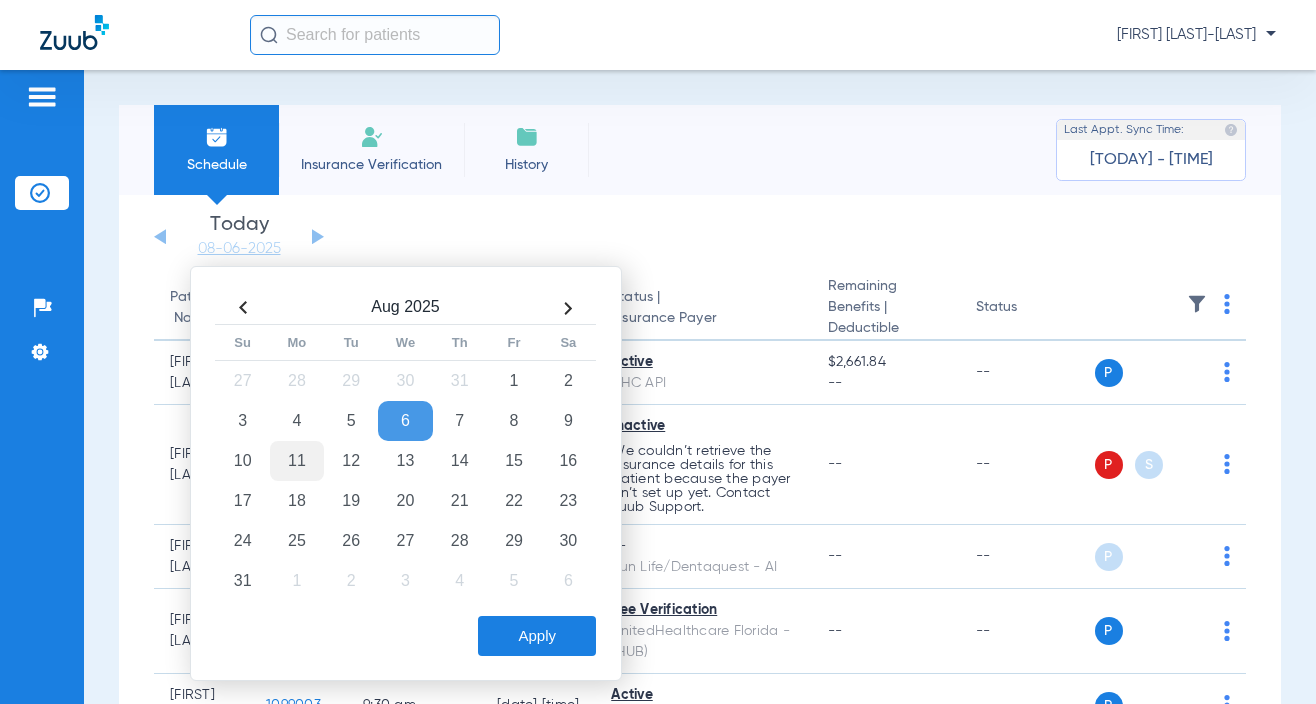 click on "11" 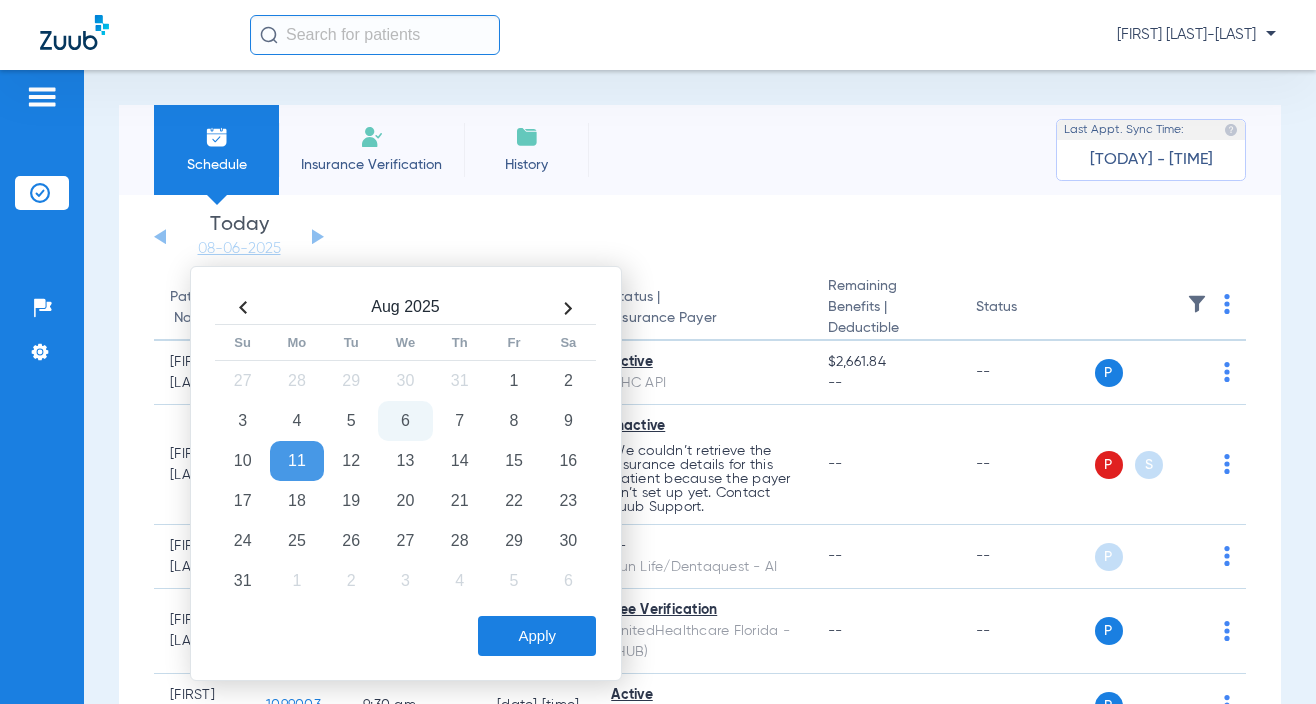 click on "Apply" 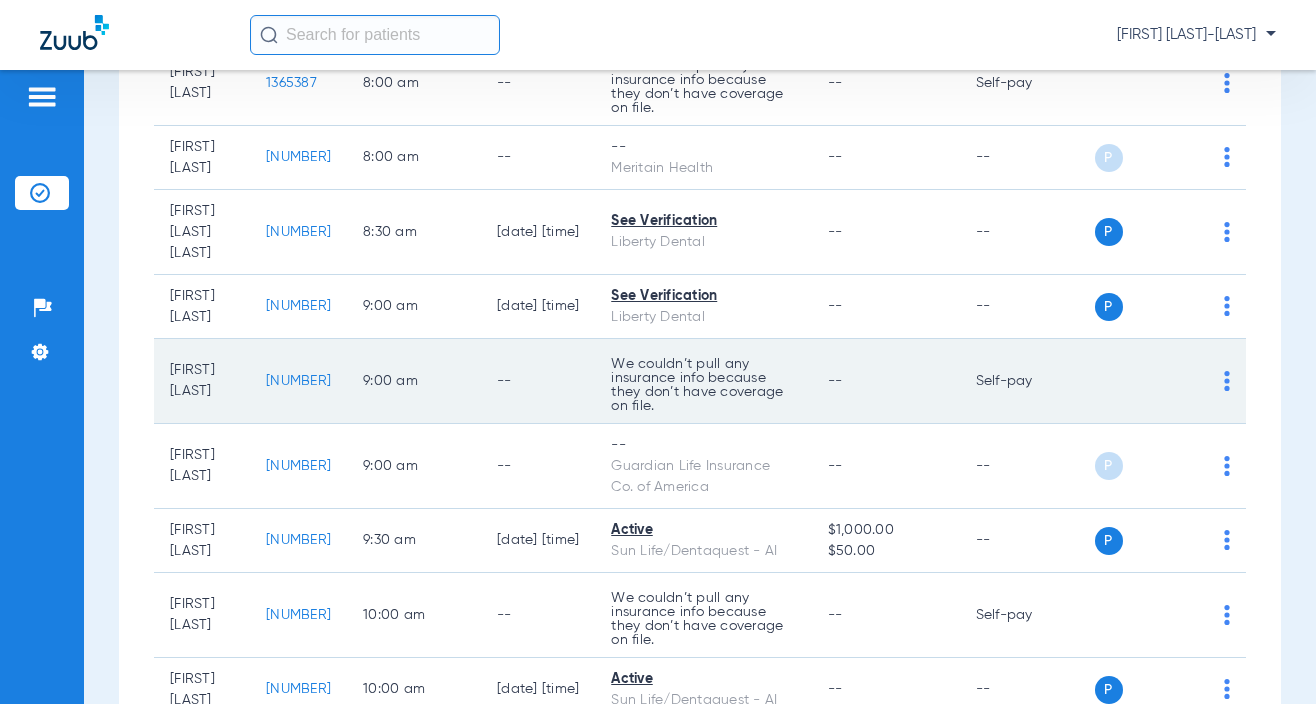 scroll, scrollTop: 0, scrollLeft: 0, axis: both 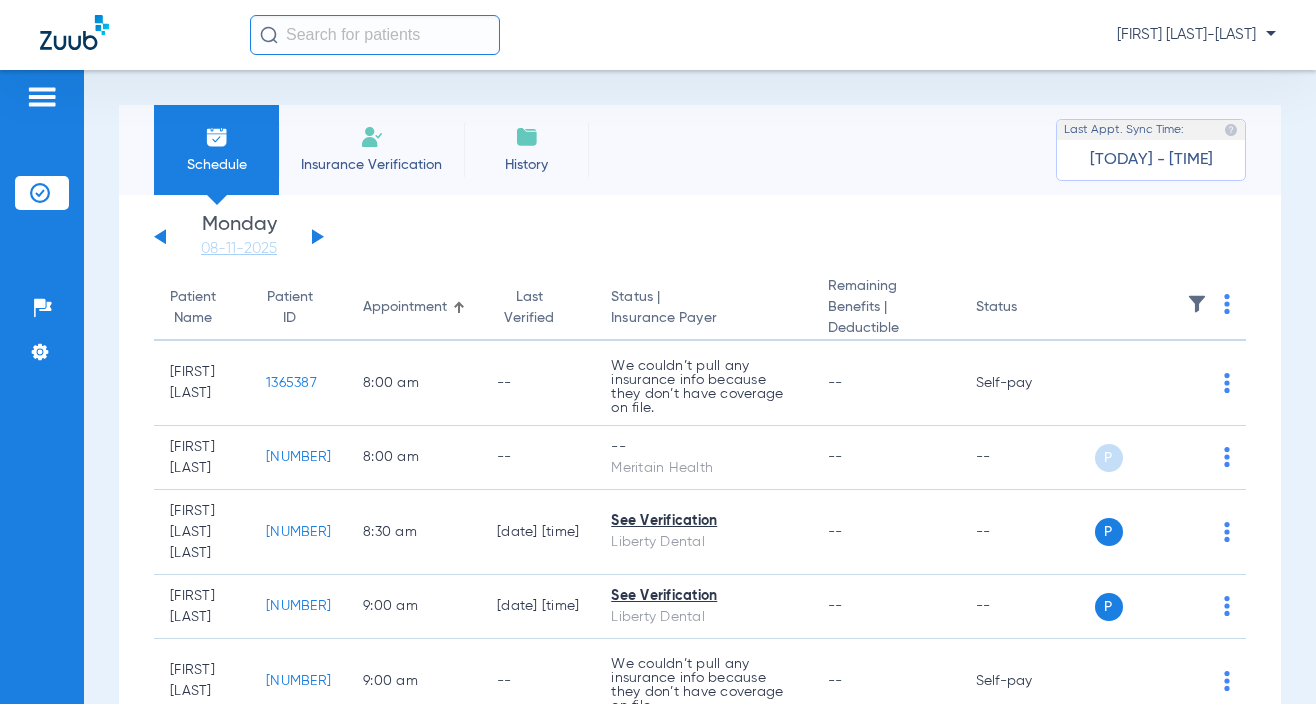 click 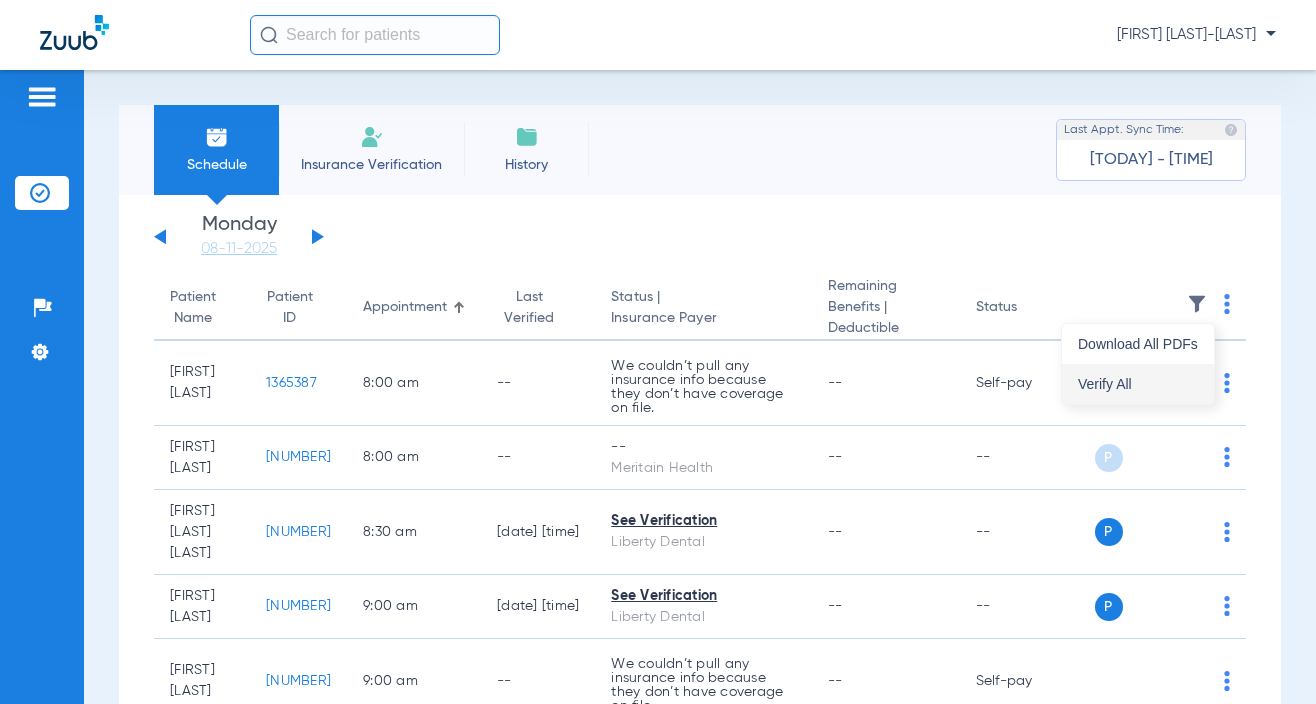 click on "Verify All" at bounding box center (1138, 384) 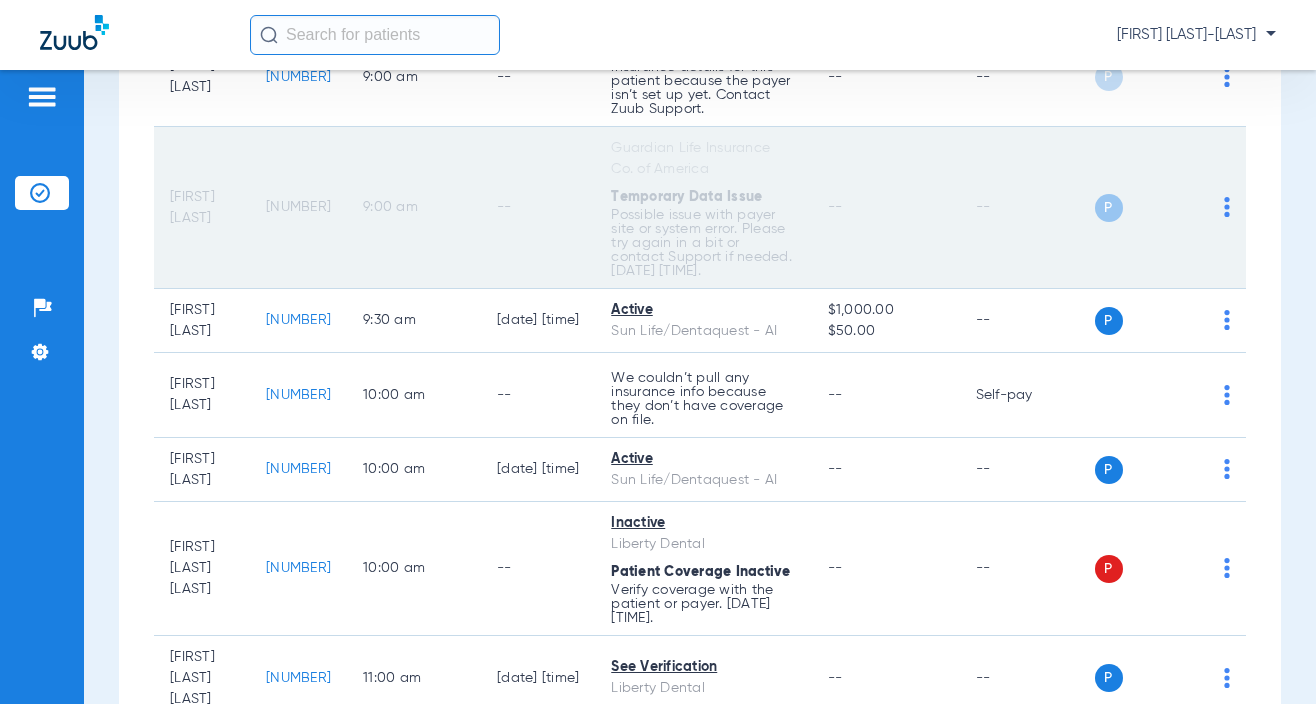 scroll, scrollTop: 784, scrollLeft: 0, axis: vertical 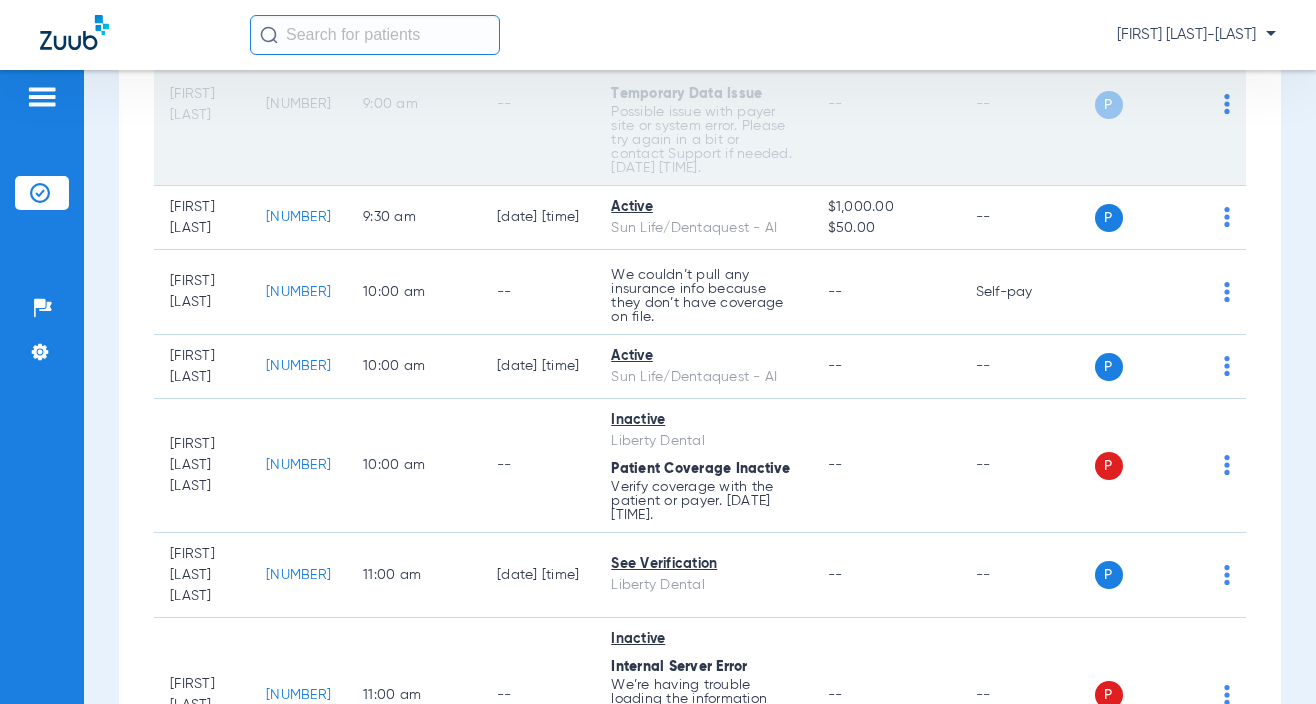 click on "[NUMBER]" 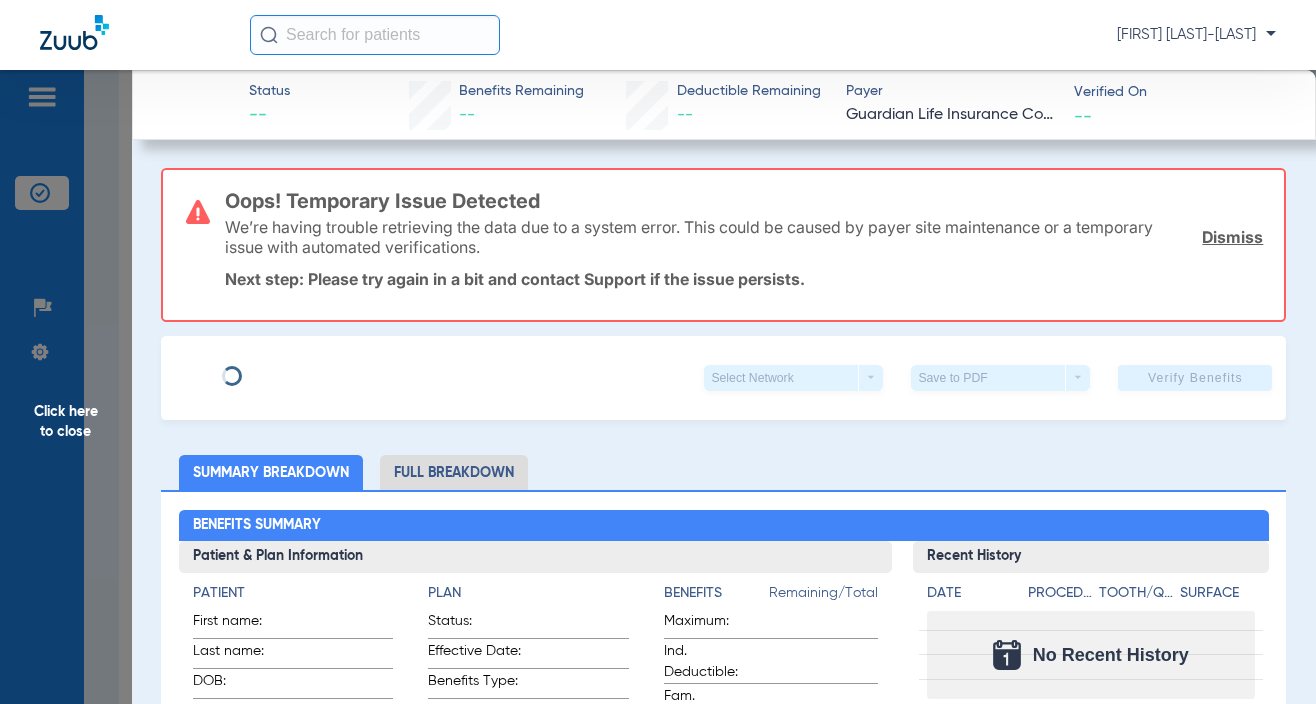 type on "[FIRST]" 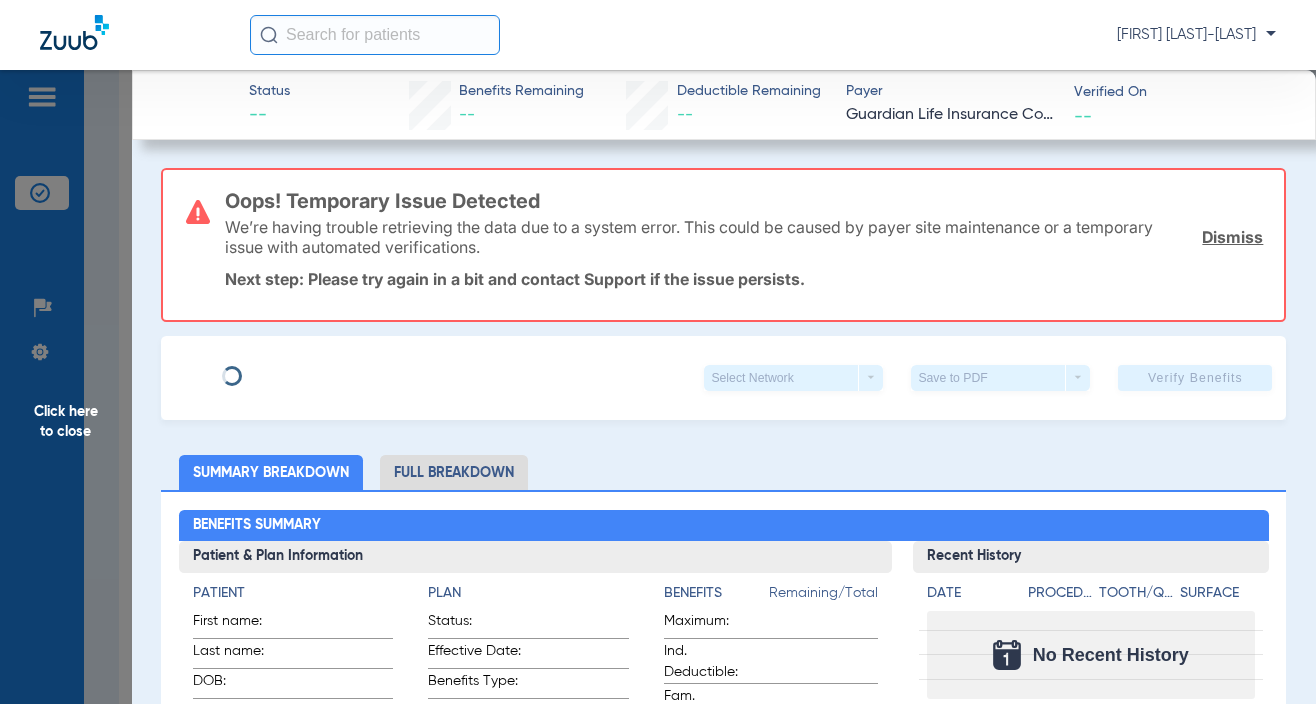 type on "12/22/1982" 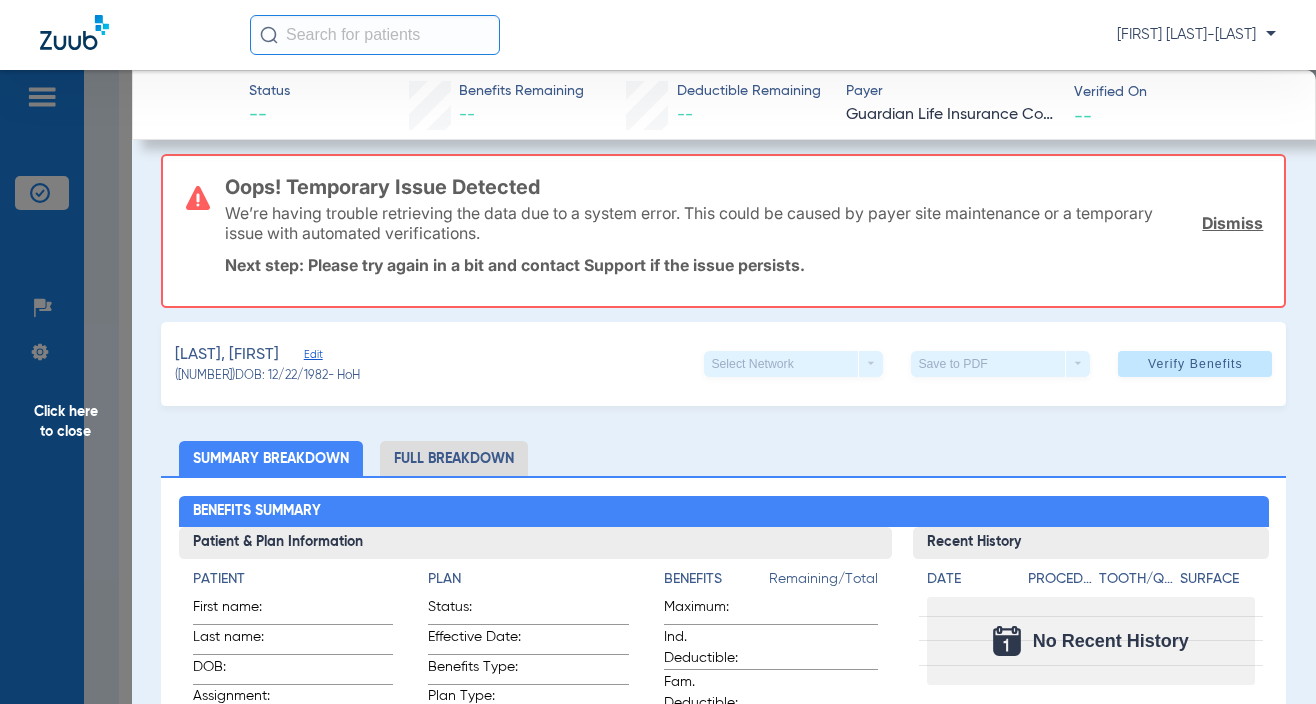 scroll, scrollTop: 0, scrollLeft: 0, axis: both 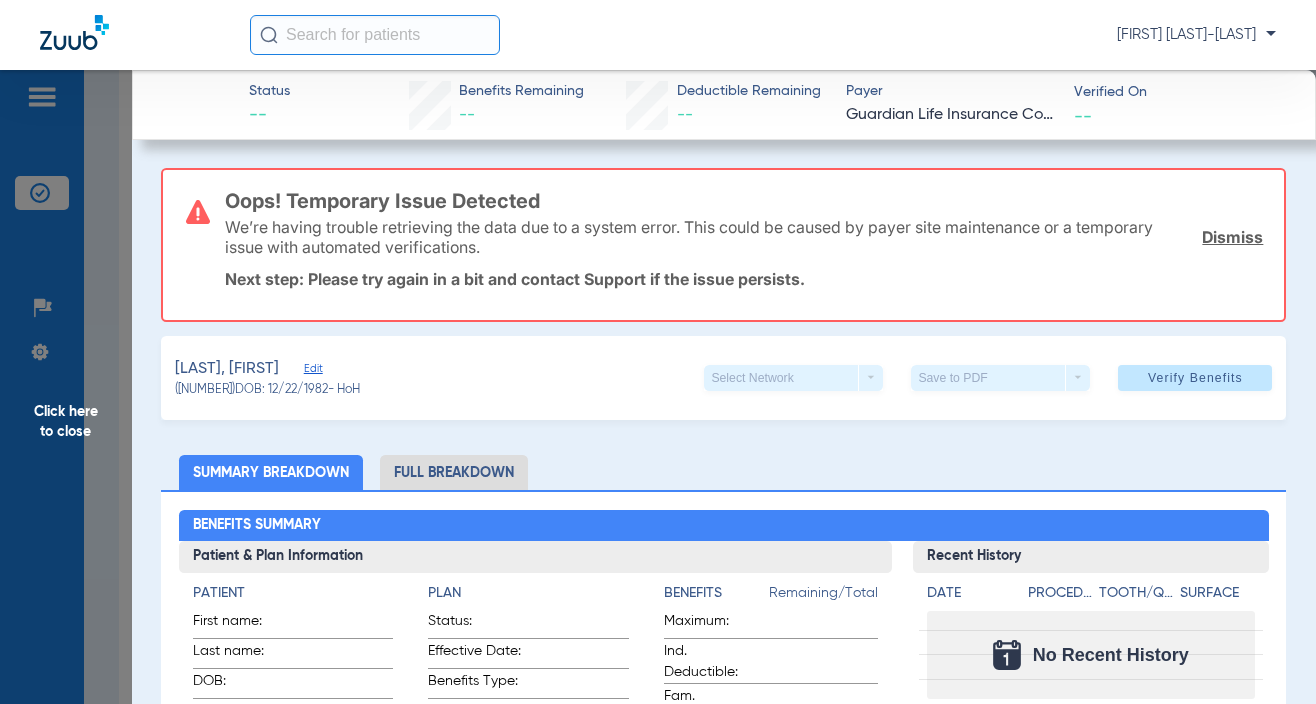 click on "Edit" 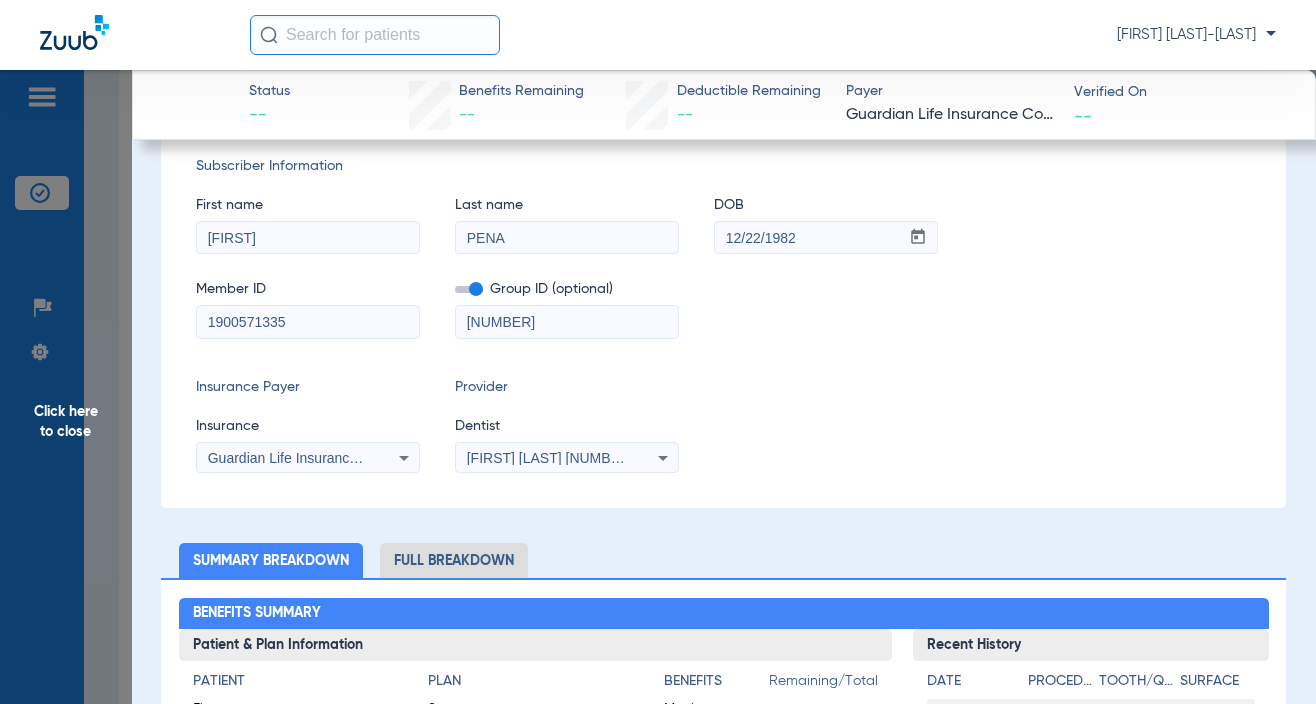 scroll, scrollTop: 300, scrollLeft: 0, axis: vertical 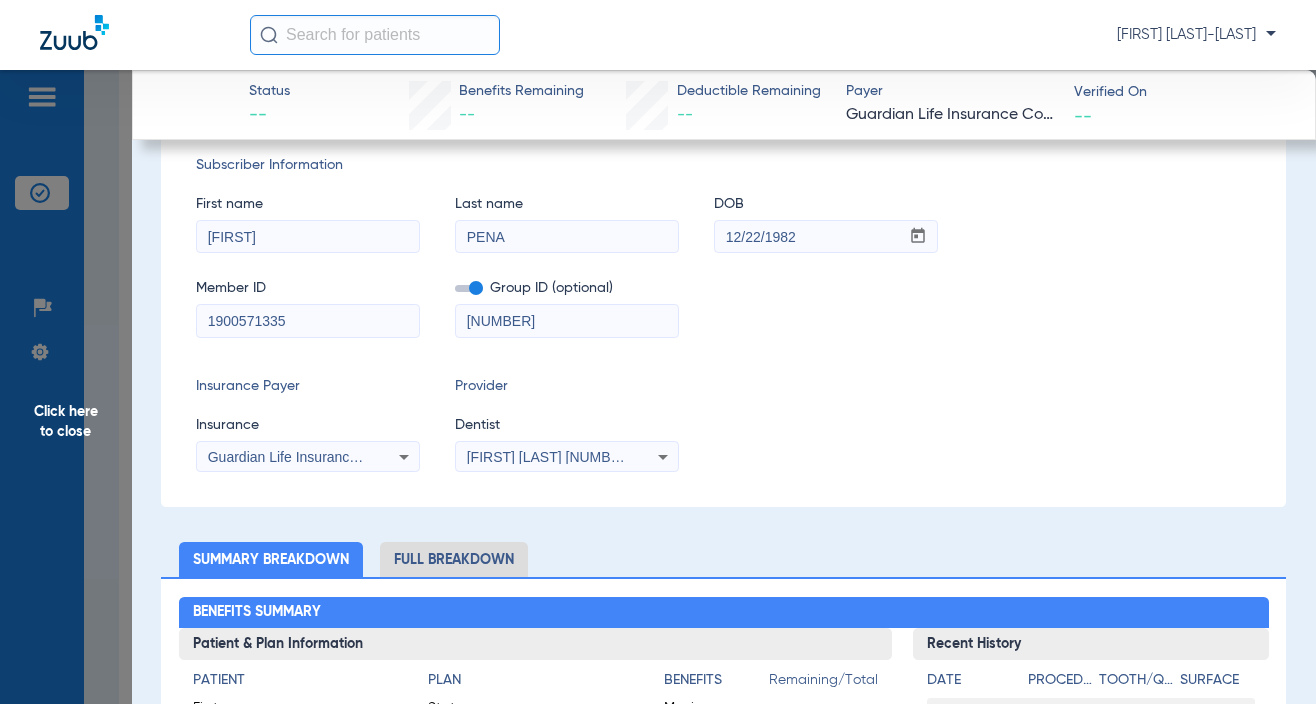 click on "Member ID  [NUMBER]  Group ID (optional)  [NUMBER]" 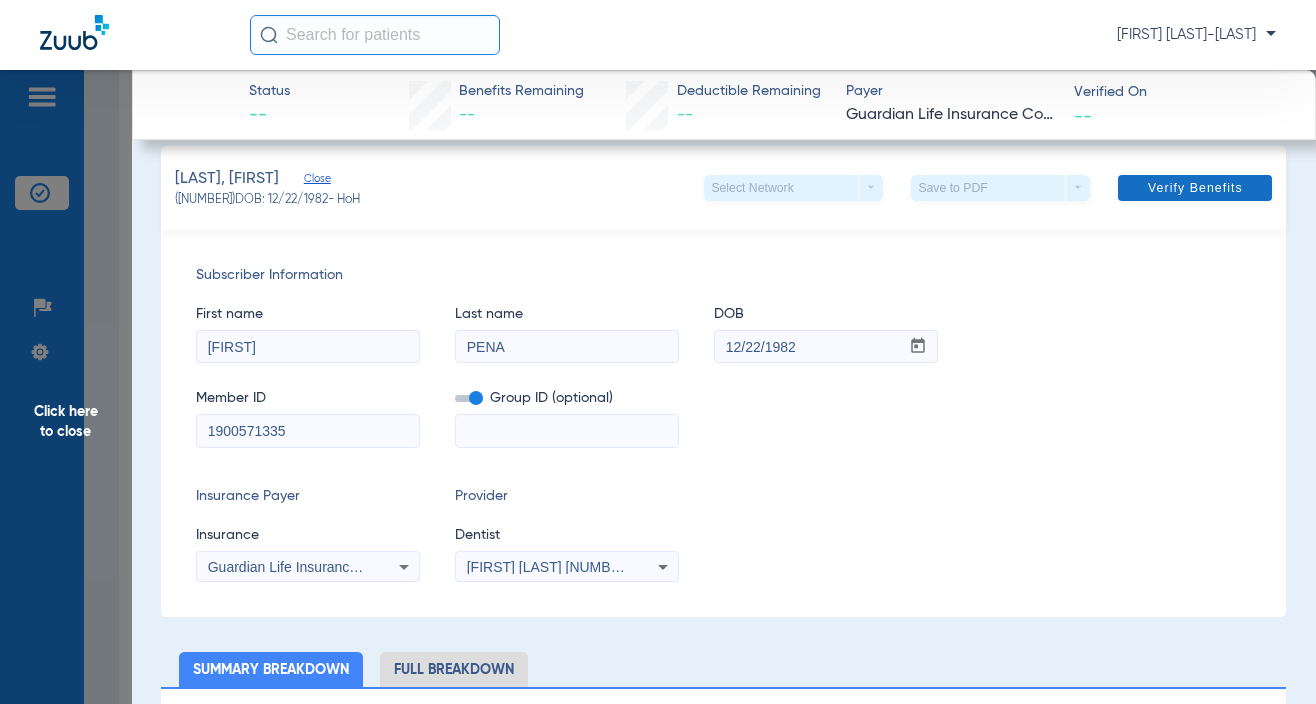 scroll, scrollTop: 100, scrollLeft: 0, axis: vertical 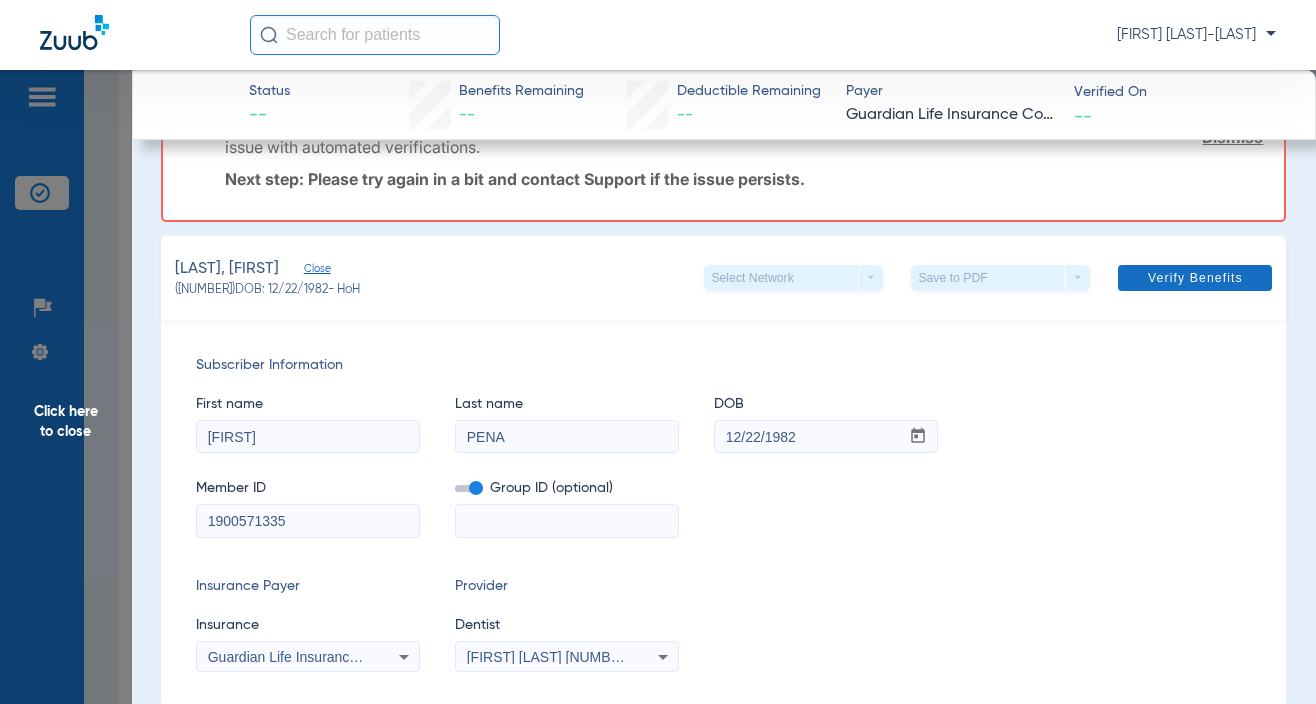 type 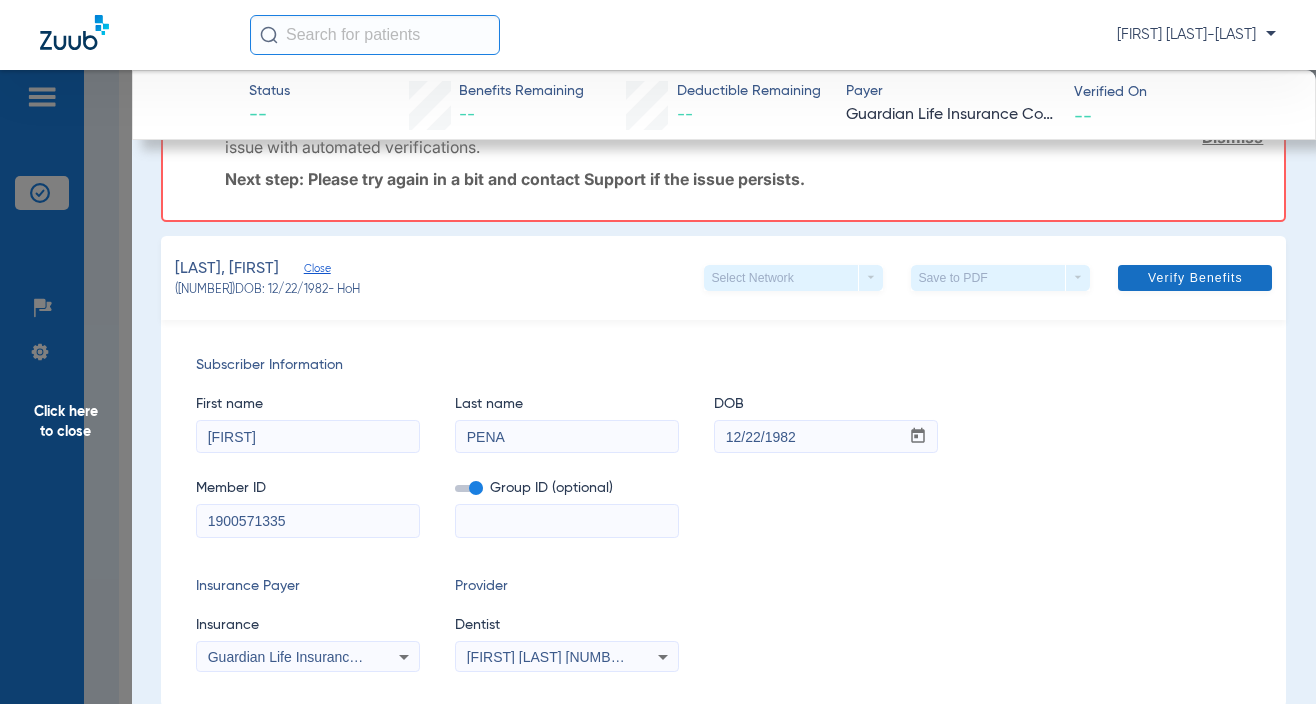 click 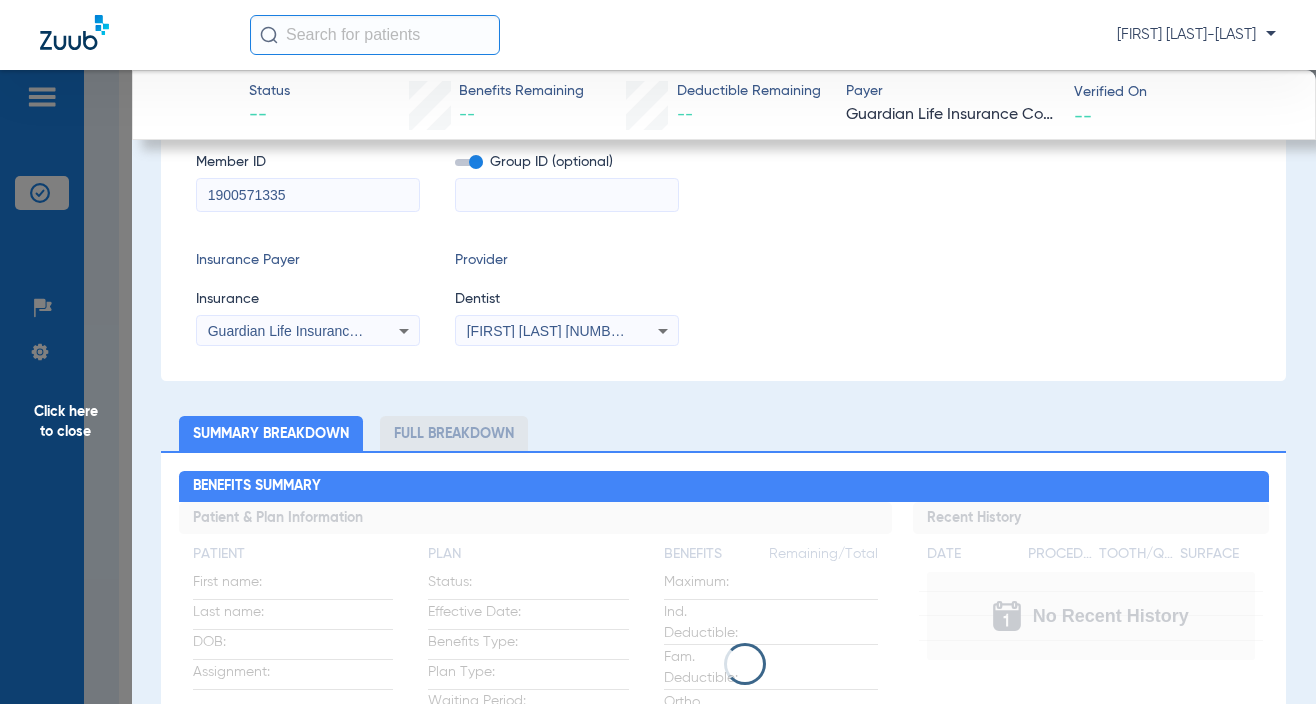 scroll, scrollTop: 200, scrollLeft: 0, axis: vertical 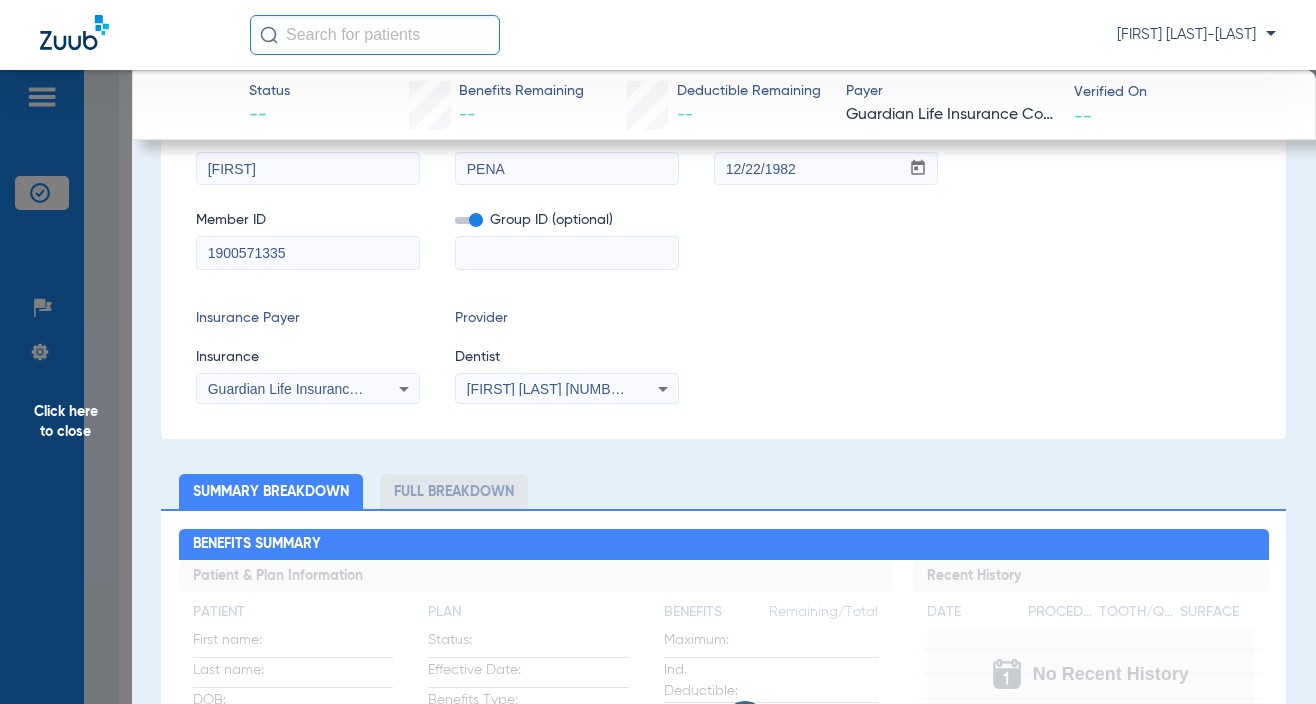 click on "1900571335" at bounding box center (308, 253) 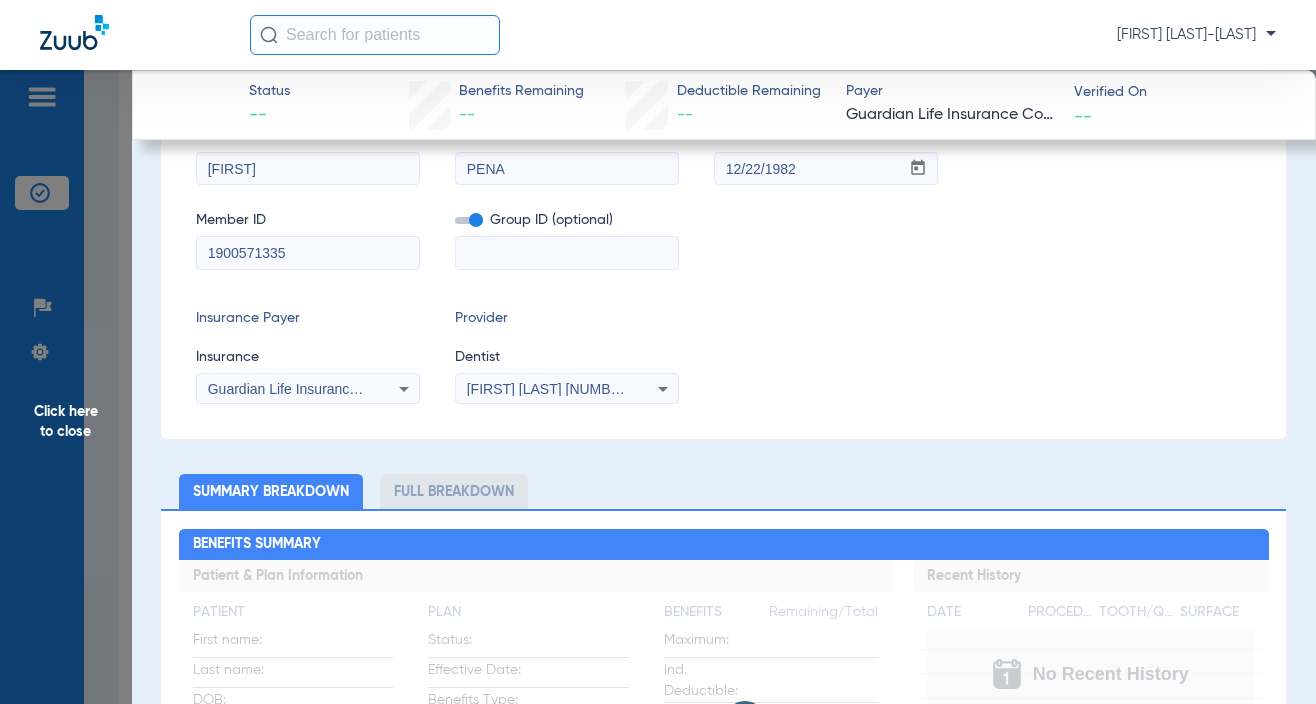 click on "Guardian Life Insurance Co. Of America" at bounding box center (332, 389) 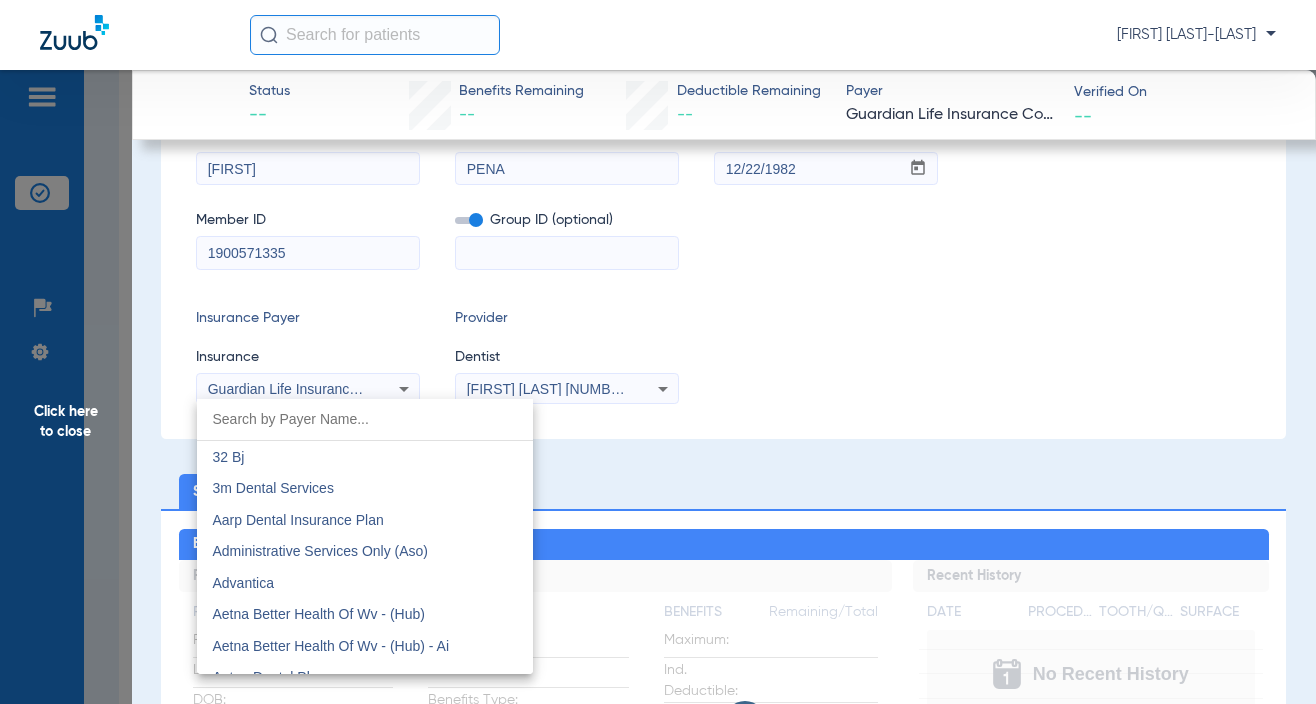 scroll, scrollTop: 6508, scrollLeft: 0, axis: vertical 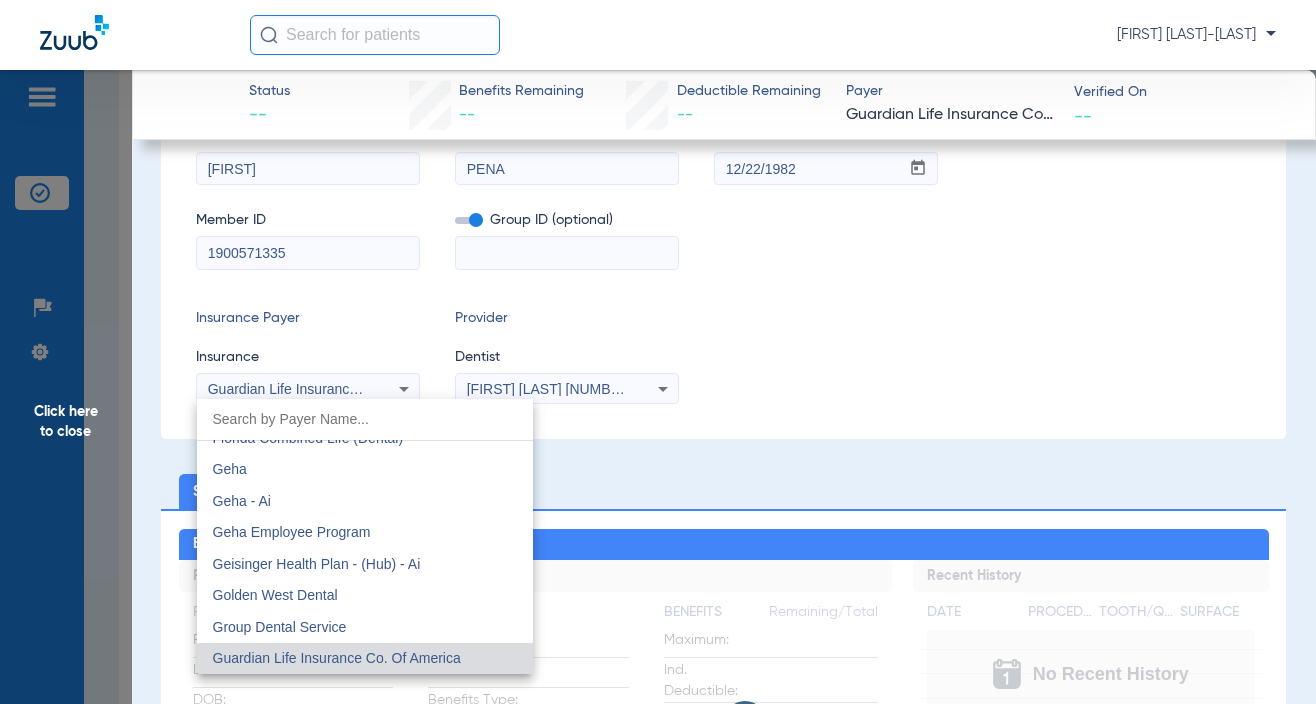 click at bounding box center (658, 352) 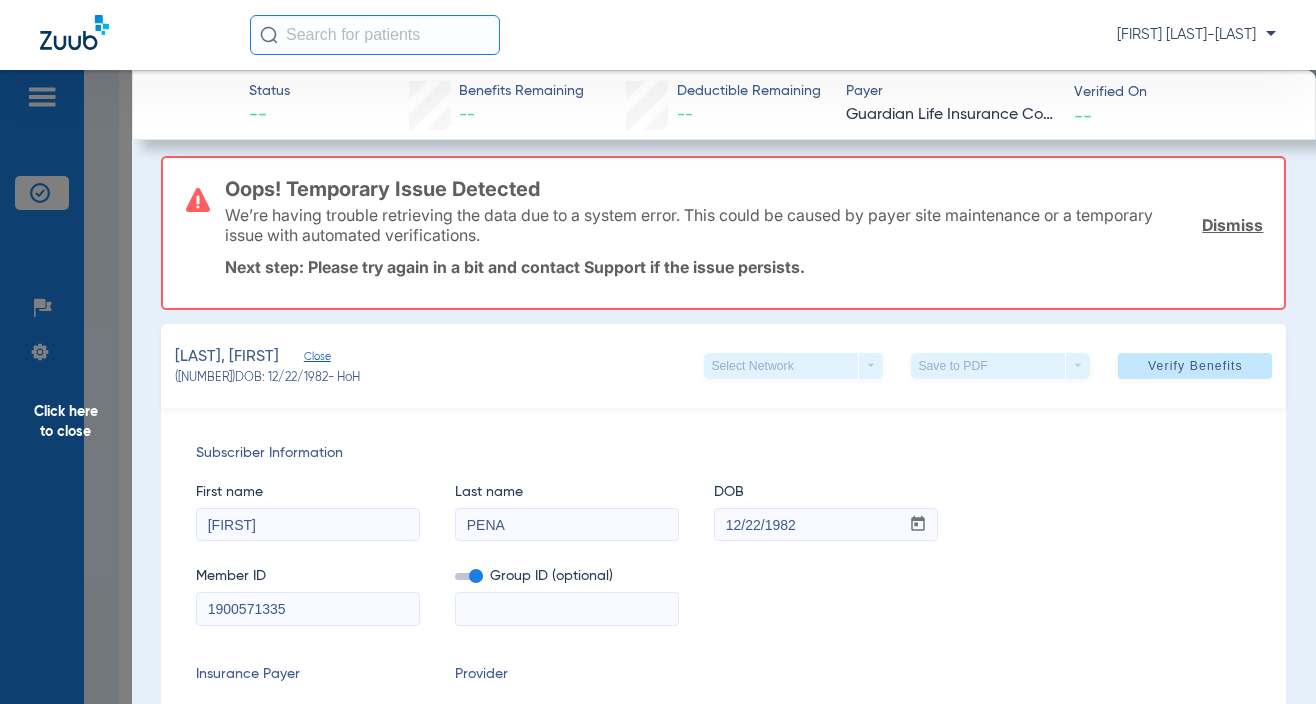scroll, scrollTop: 0, scrollLeft: 0, axis: both 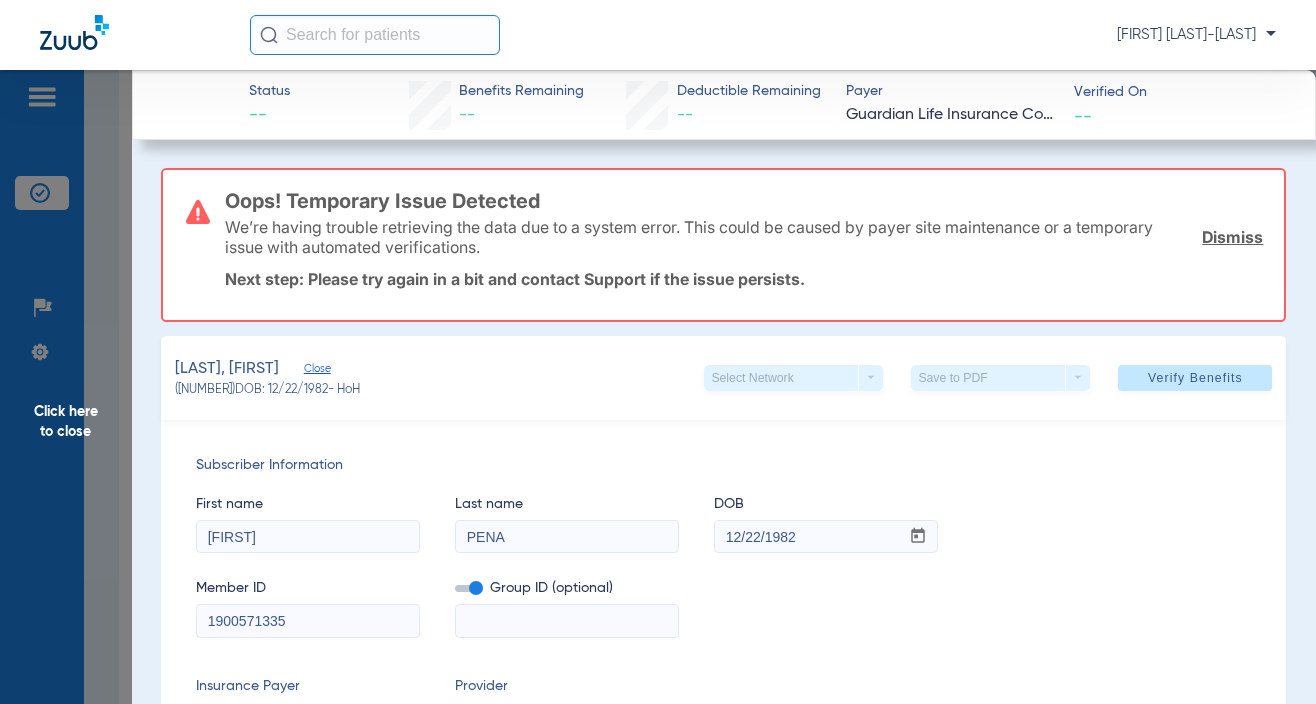 click on "Dismiss" 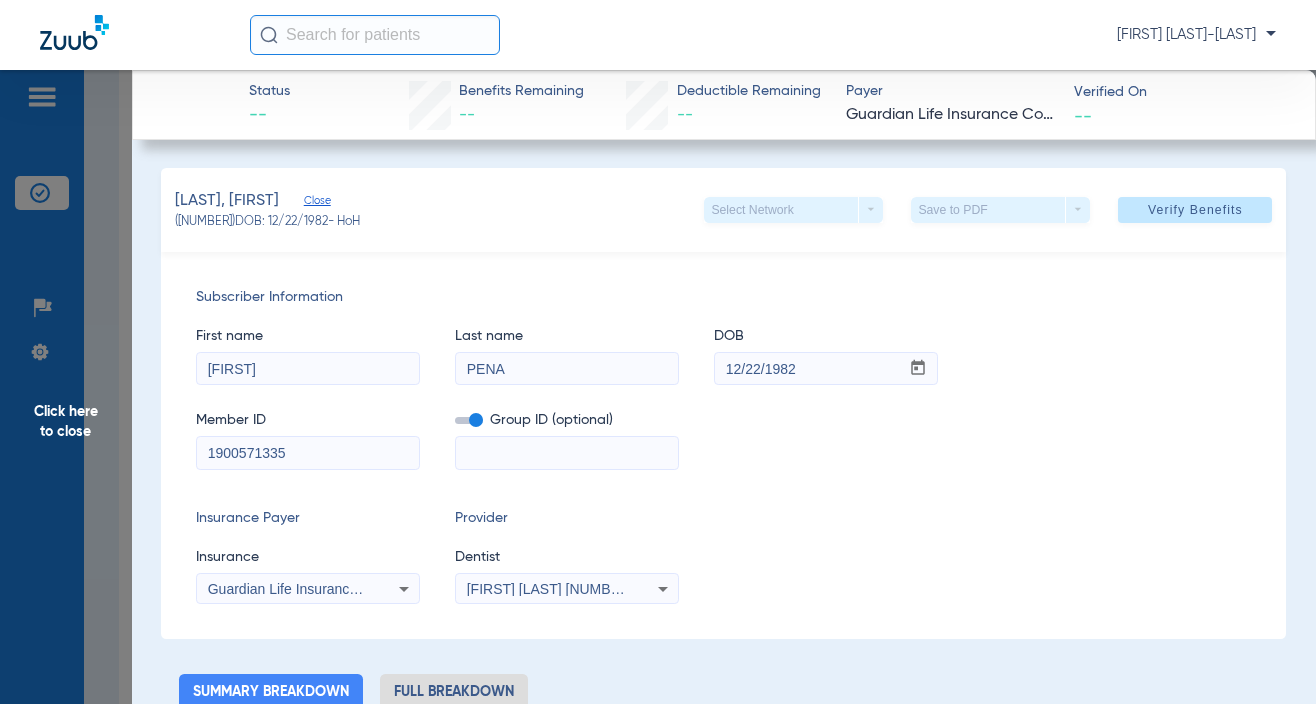 click on "Click here to close" 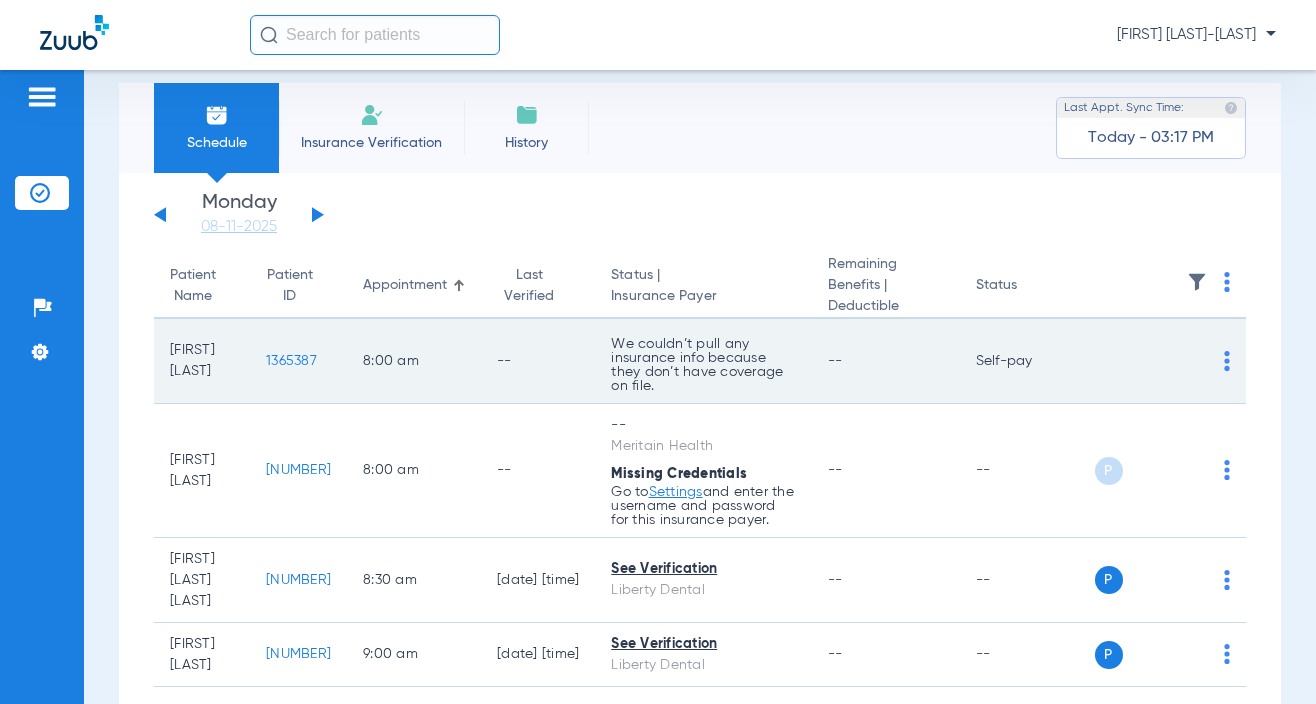 scroll, scrollTop: 0, scrollLeft: 0, axis: both 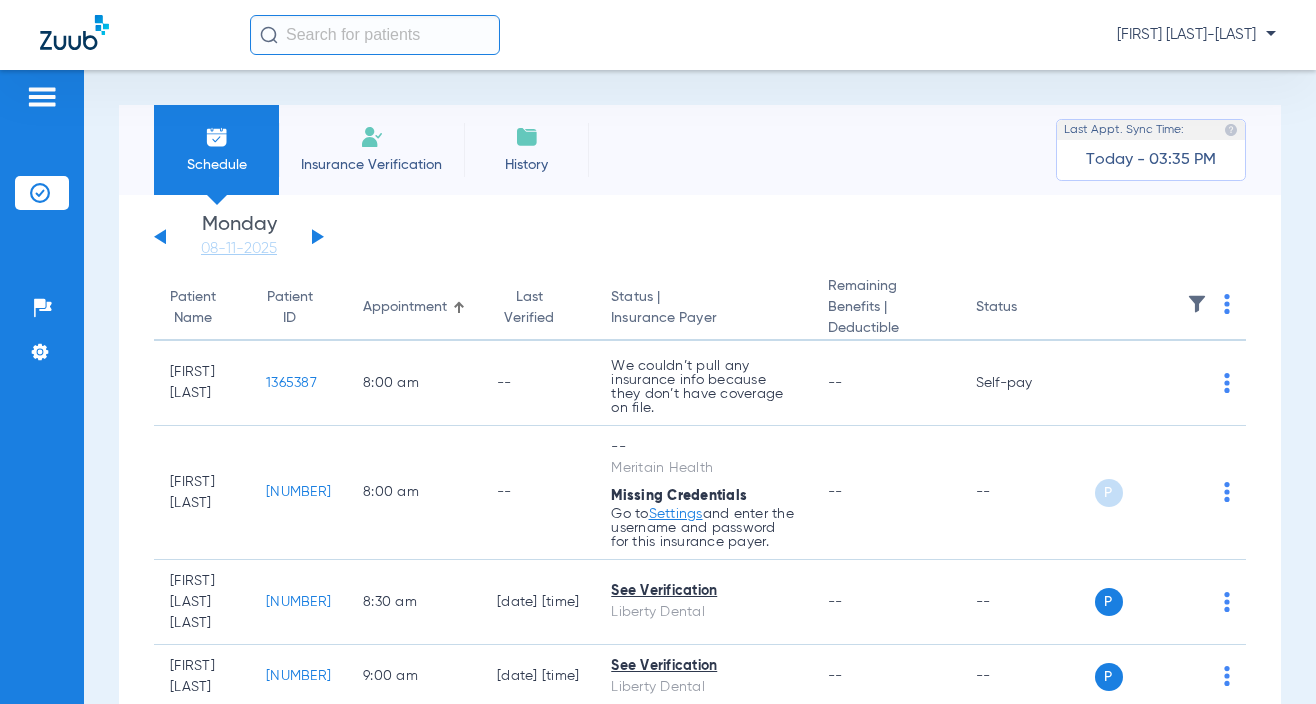 drag, startPoint x: 68, startPoint y: 539, endPoint x: 557, endPoint y: 37, distance: 700.8031 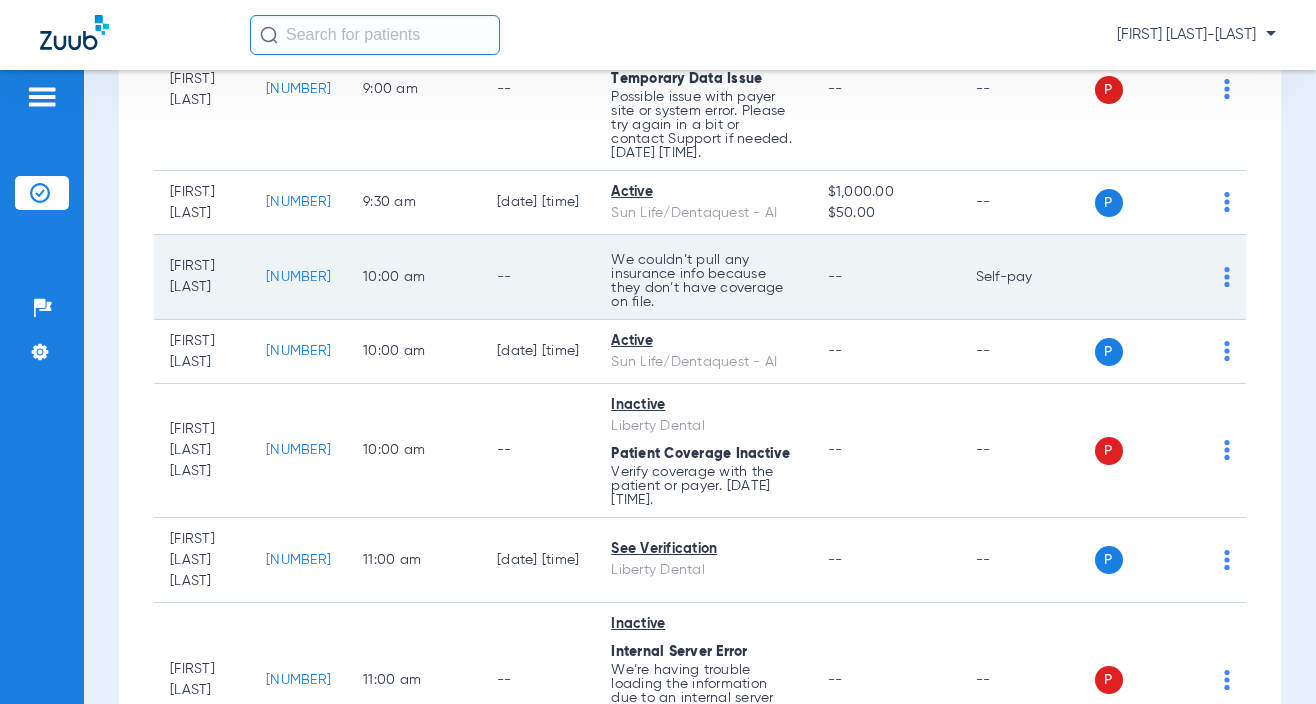 scroll, scrollTop: 800, scrollLeft: 0, axis: vertical 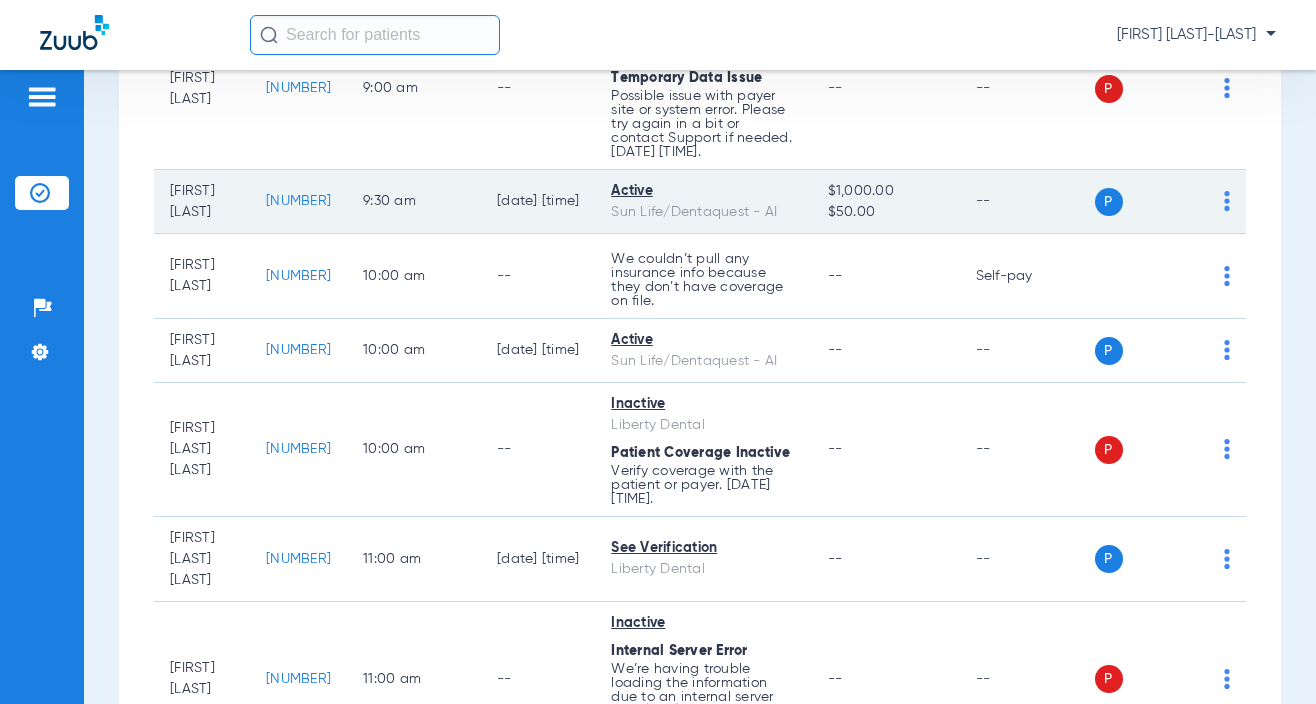 click on "[NUMBER]" 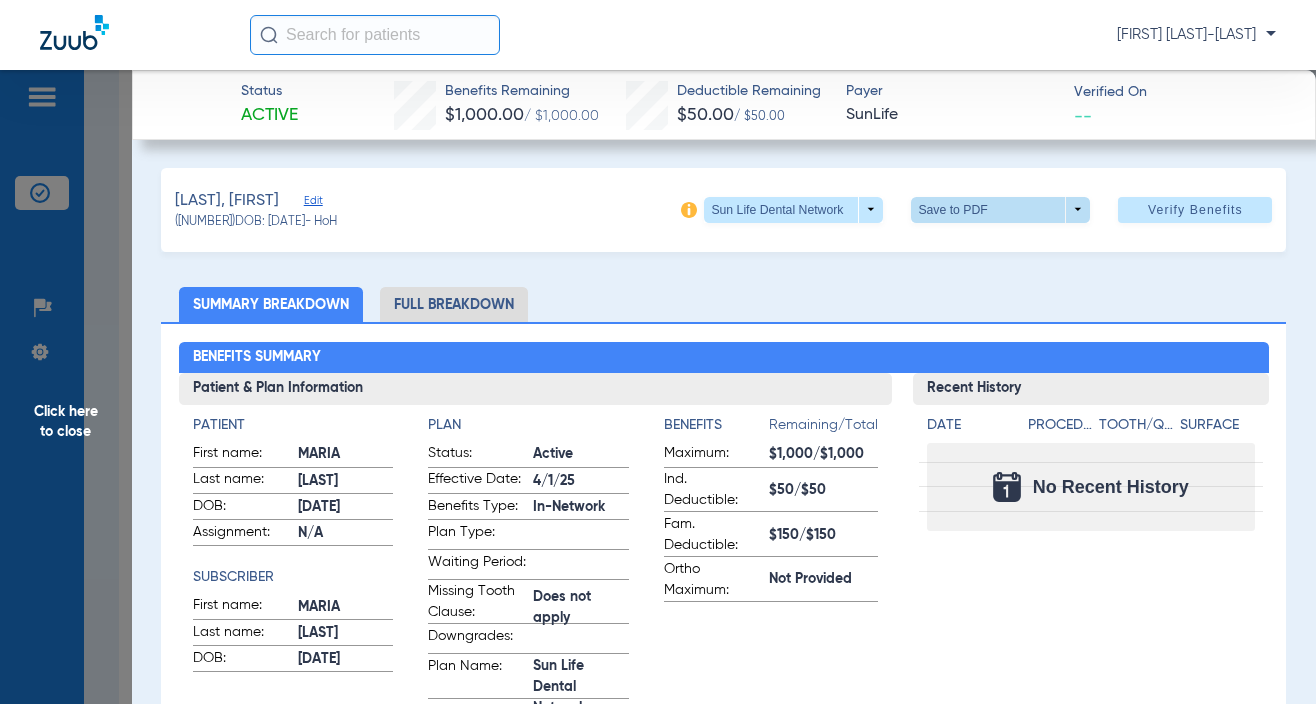 click 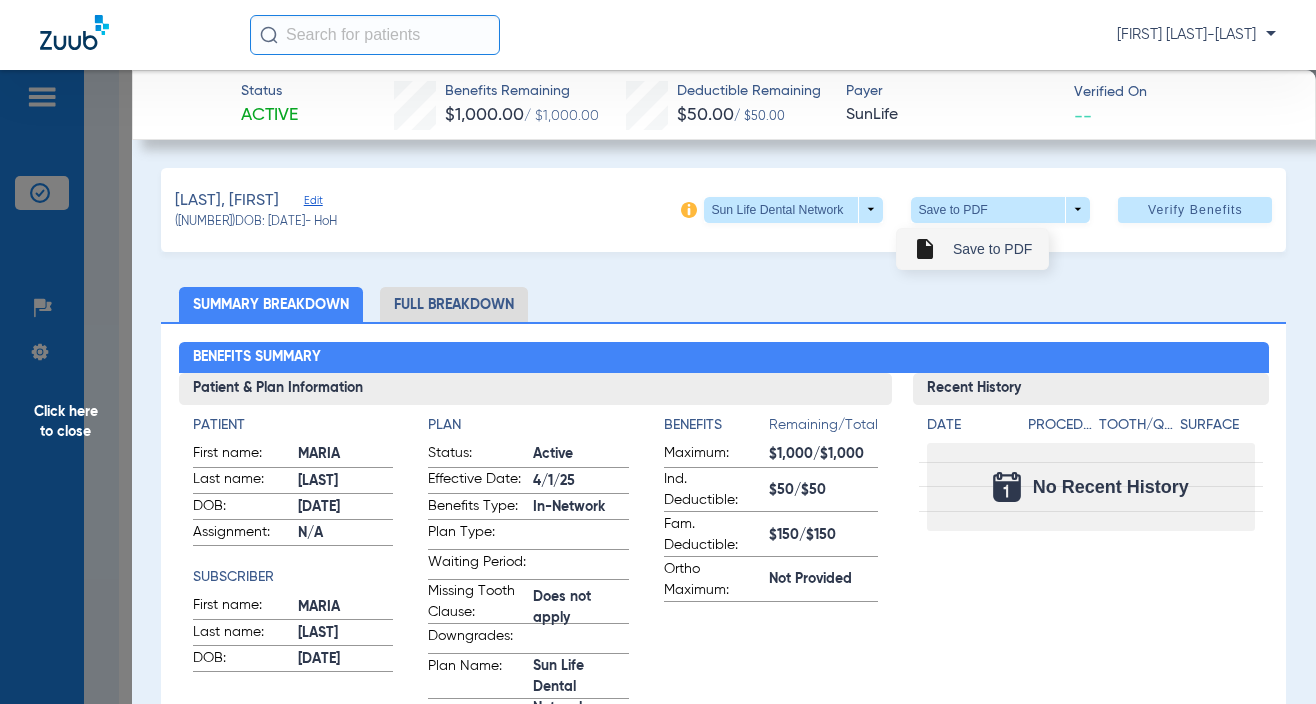 click on "Save to PDF" at bounding box center (992, 249) 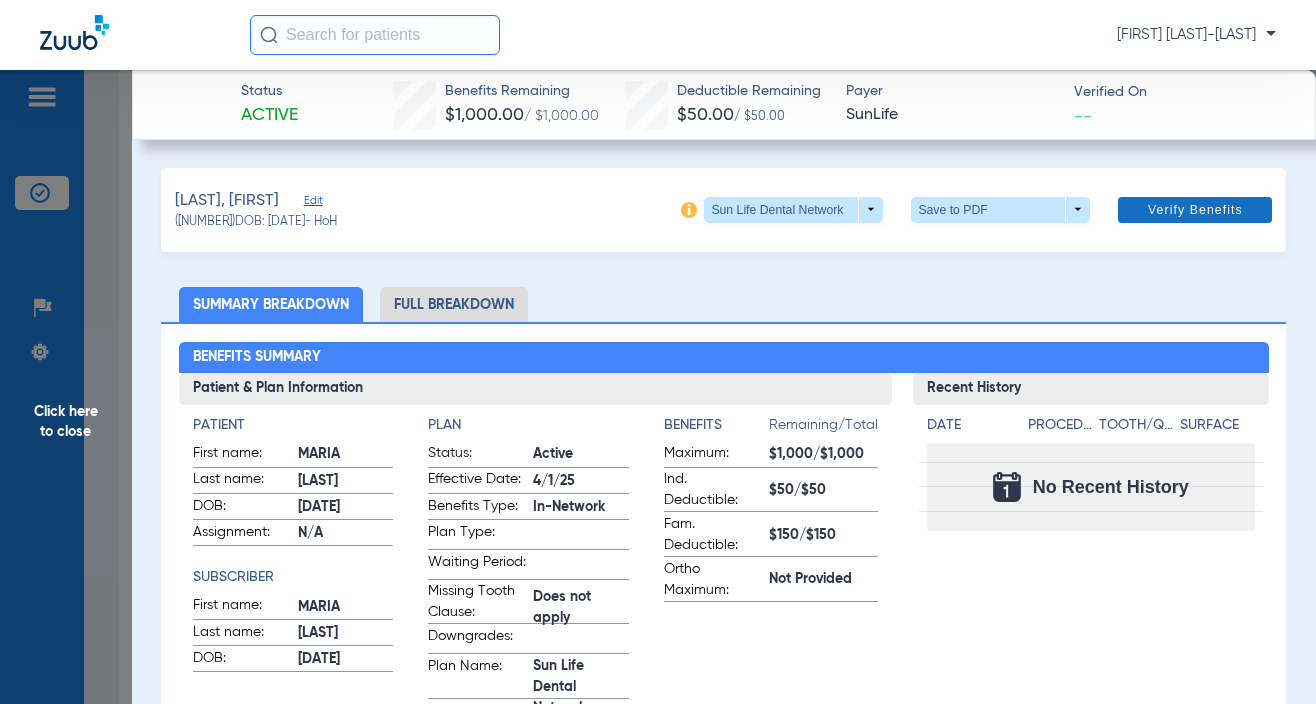 drag, startPoint x: 1255, startPoint y: 294, endPoint x: 1240, endPoint y: 199, distance: 96.17692 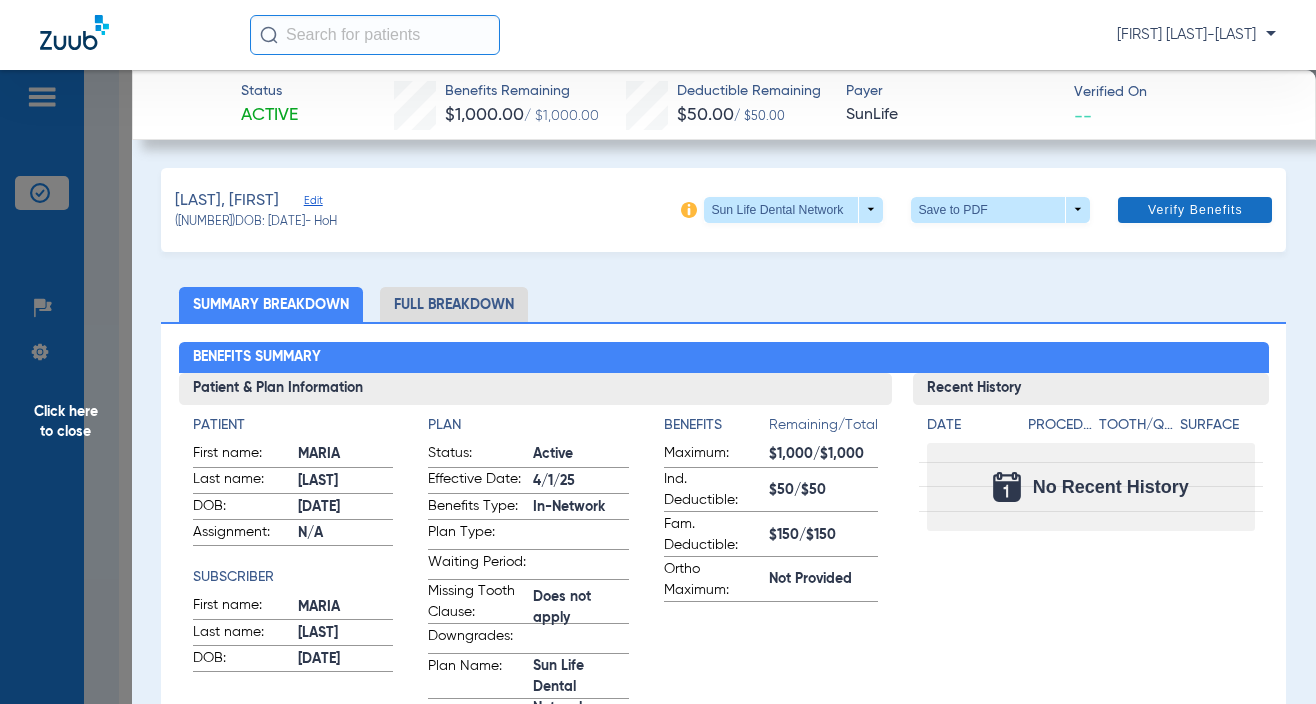 click on "Summary Breakdown   Full Breakdown" 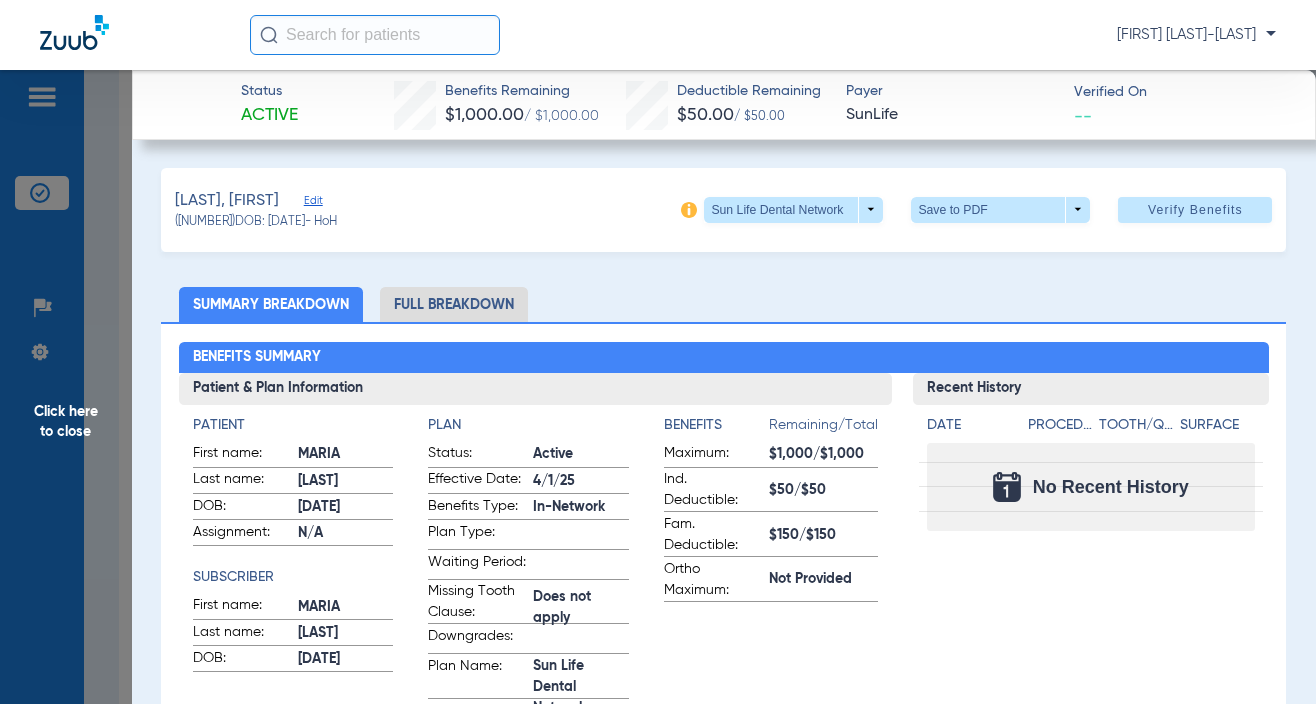 click on "Click here to close" 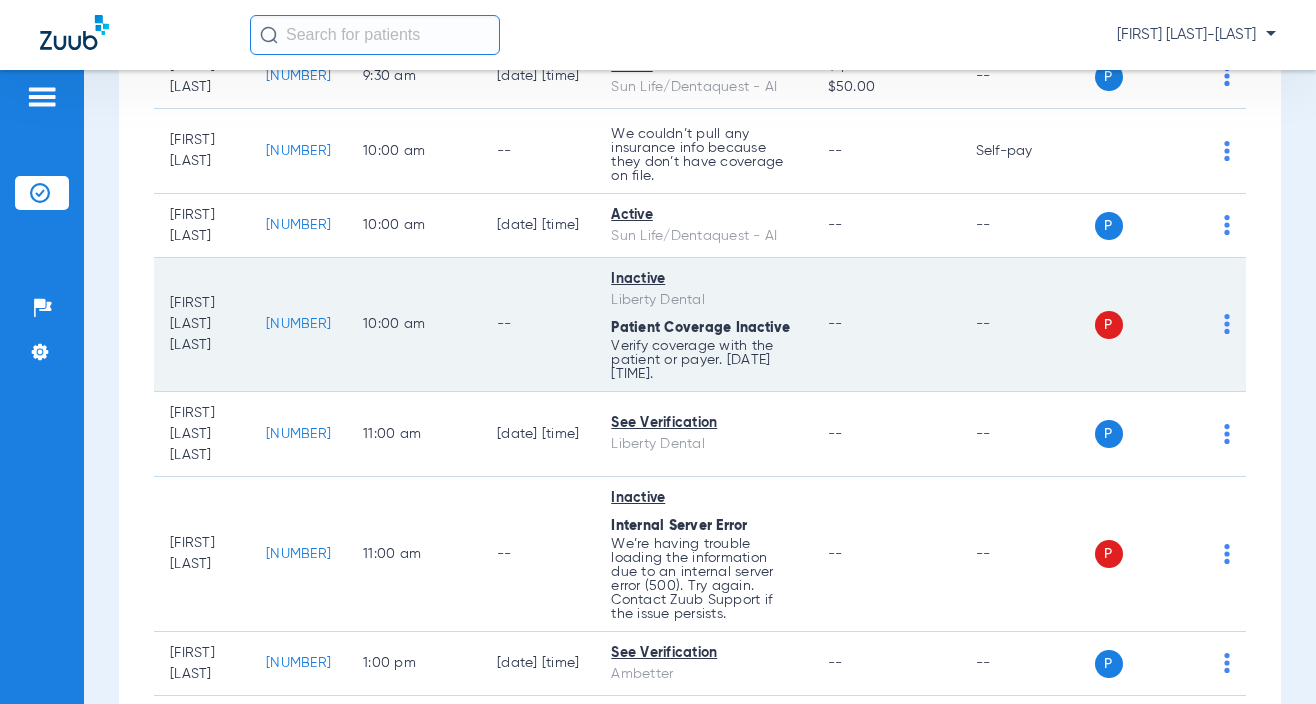 scroll, scrollTop: 1000, scrollLeft: 0, axis: vertical 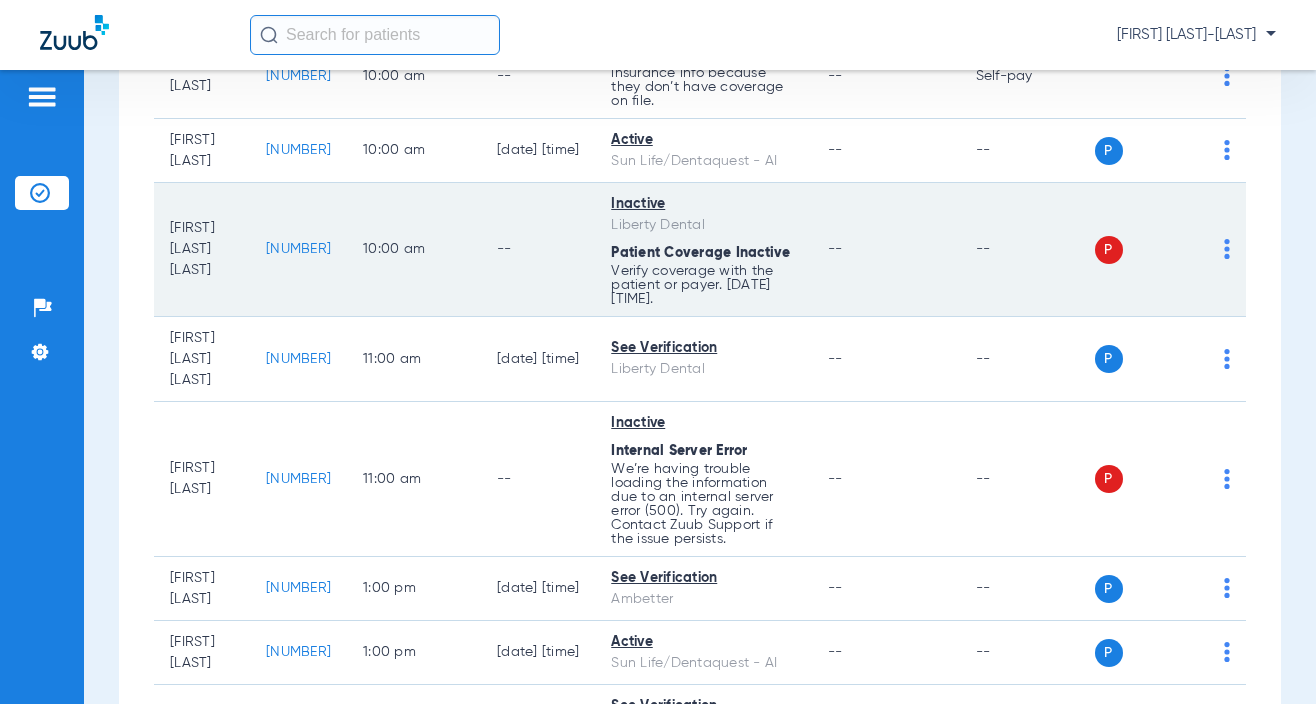 click on "[NUMBER]" 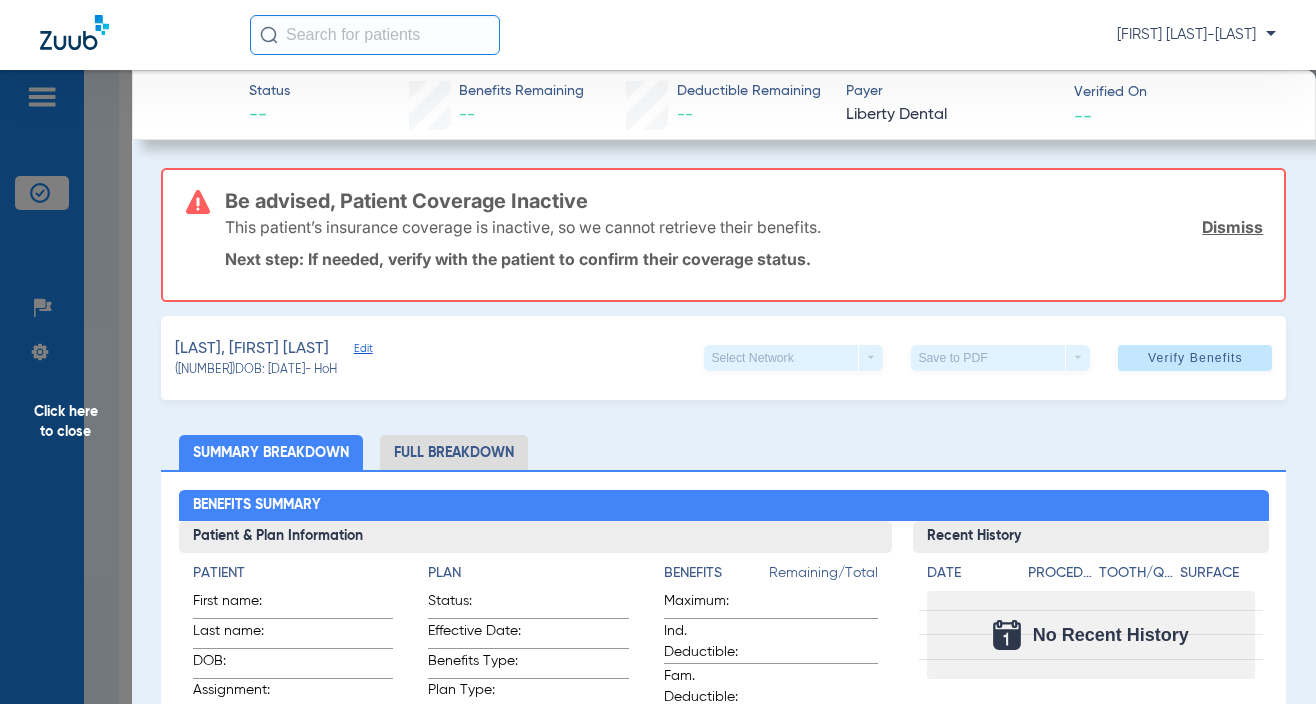 click on "Status --  Benefits Remaining   --   Deductible Remaining   --  Payer Liberty Dental  Verified On
--   Be advised, Patient Coverage Inactive  This patient’s insurance coverage is inactive, so we cannot retrieve their benefits.  Dismiss  Next step: If needed, verify with the patient to confirm their coverage status.  [LAST], [FIRST]   Edit   ([NUMBER])   DOB: [DATE]   - HoH   Select Network  arrow_drop_down  Save to PDF  arrow_drop_down  Verify Benefits   Subscriber Information   First name  [FIRST]  Last name  [LAST]  DOB  mm / dd / yyyy [DATE]  Member ID  [ID]  Group ID (optional)  [ID]  Insurance Payer   Insurance
Liberty Dental  Provider   Dentist
[FIRST] [LAST]  [NUMBER]  Summary Breakdown   Full Breakdown  Benefits Summary Patient & Plan Information Patient First name:    Last name:    DOB:    Assignment:    Subscriber First name:    Last name:    DOB:    Plan Status:    Effective Date:    Benefits Type:    Plan Type:    Waiting Period:       Downgrades:" 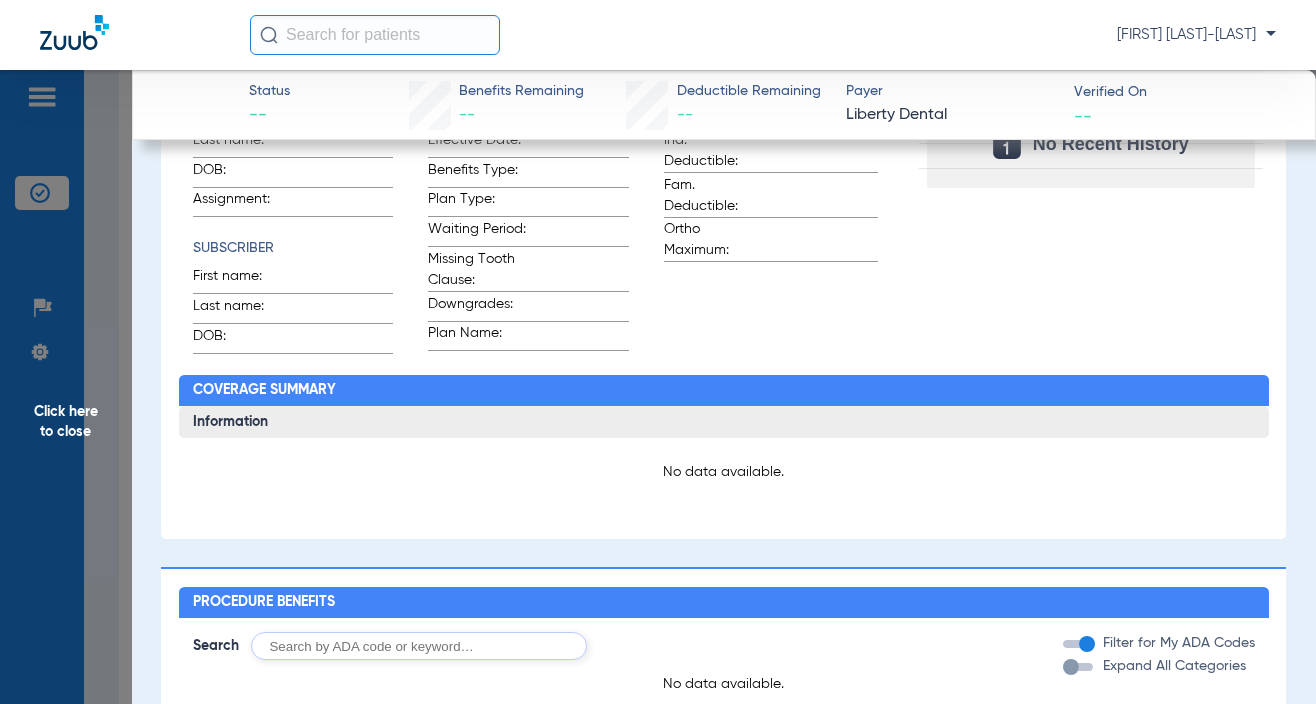 scroll, scrollTop: 500, scrollLeft: 0, axis: vertical 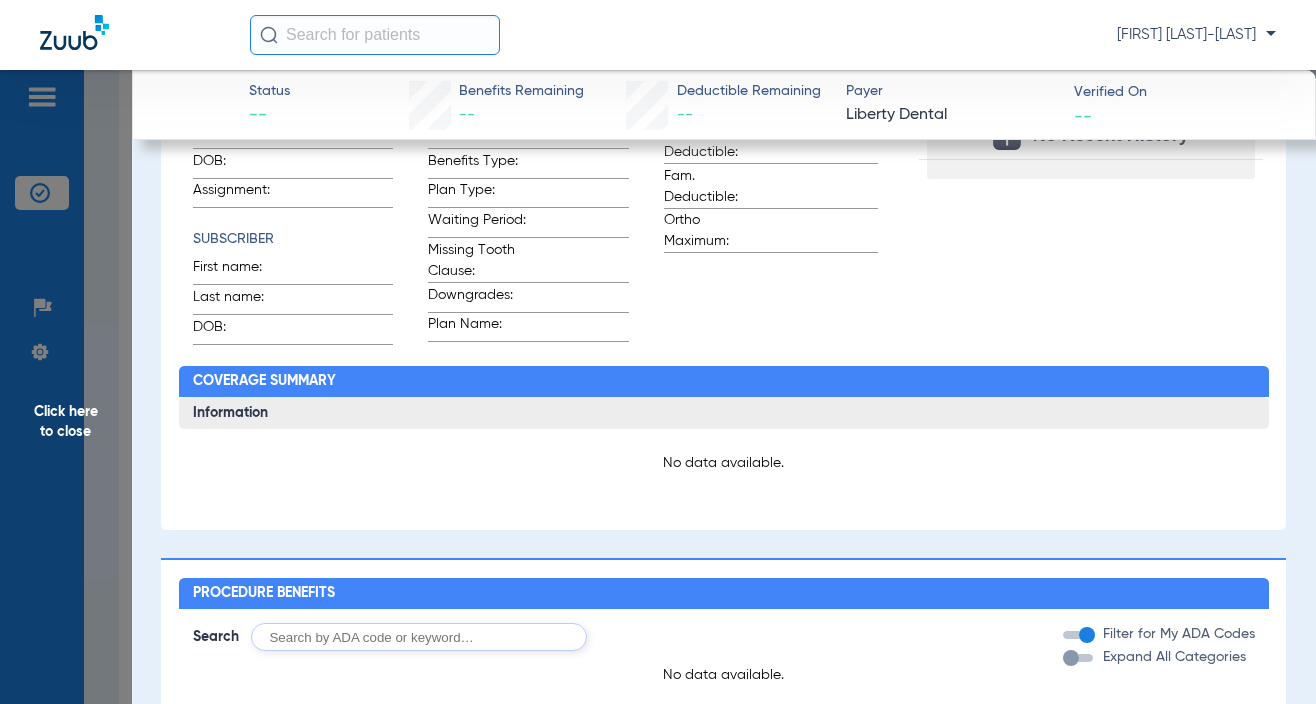 click on "Click here to close" 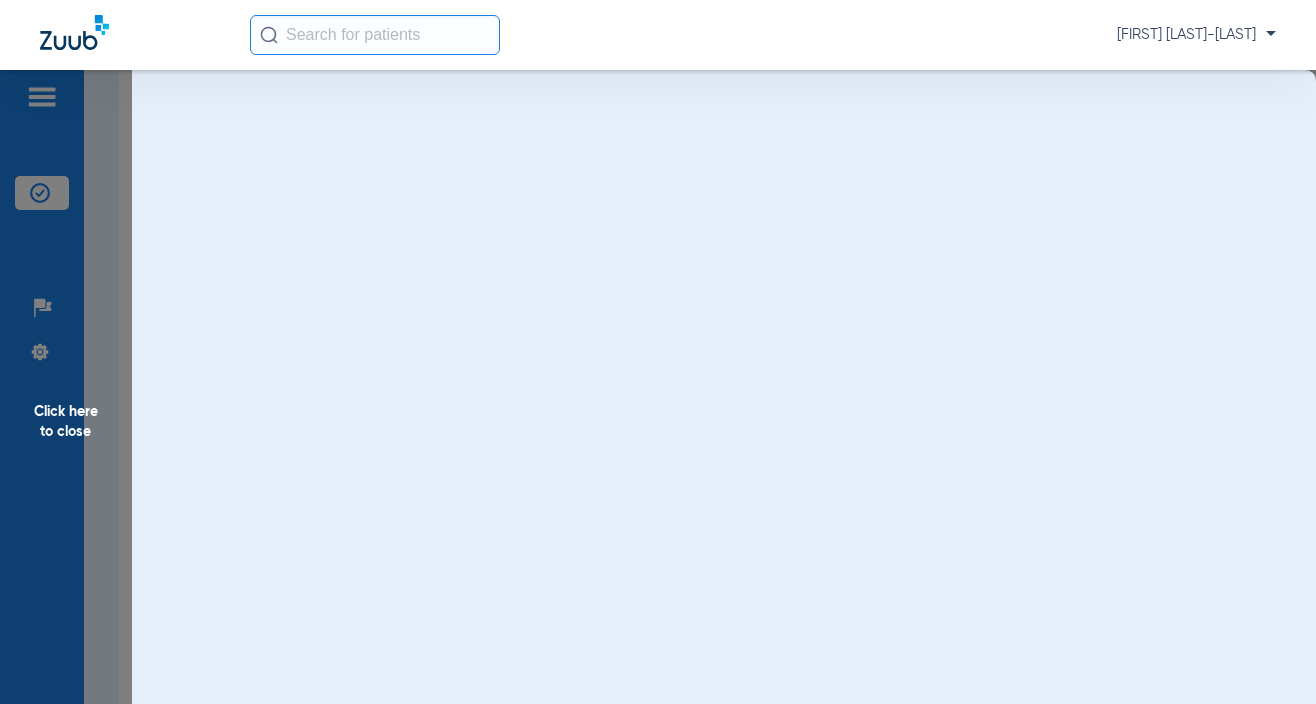 scroll, scrollTop: 0, scrollLeft: 0, axis: both 